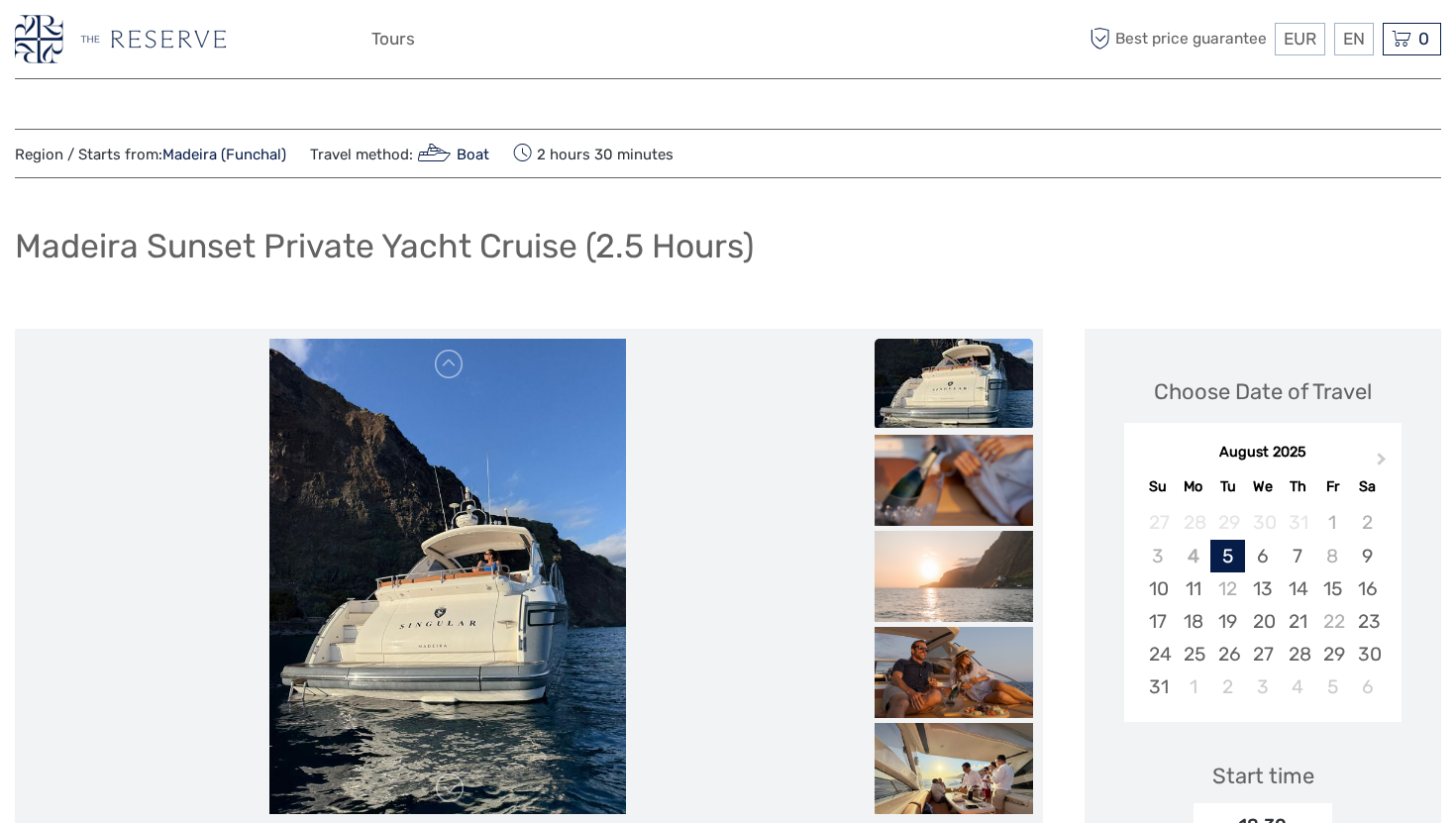 scroll, scrollTop: 83, scrollLeft: 0, axis: vertical 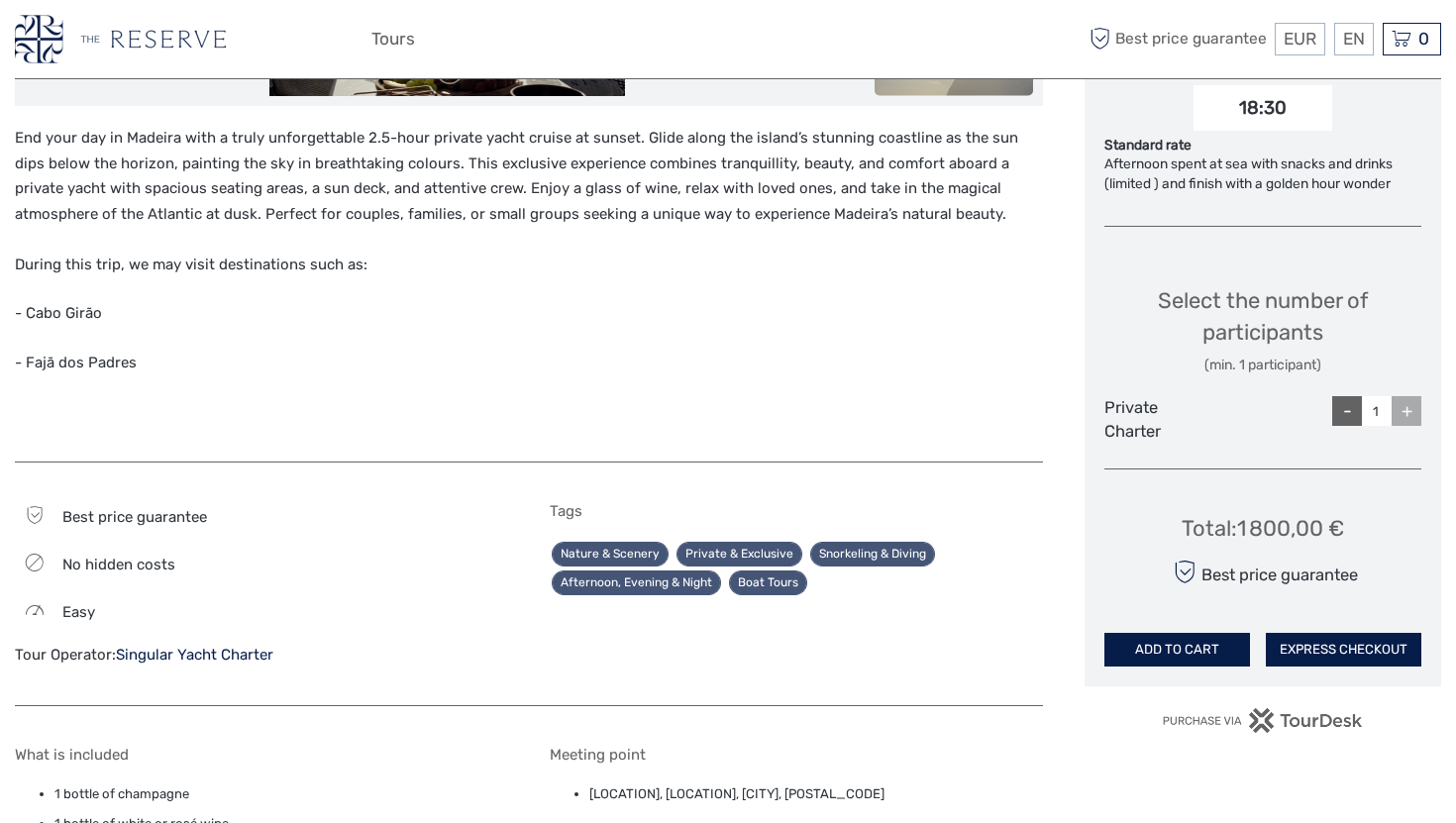click on "+" at bounding box center (1406, 411) 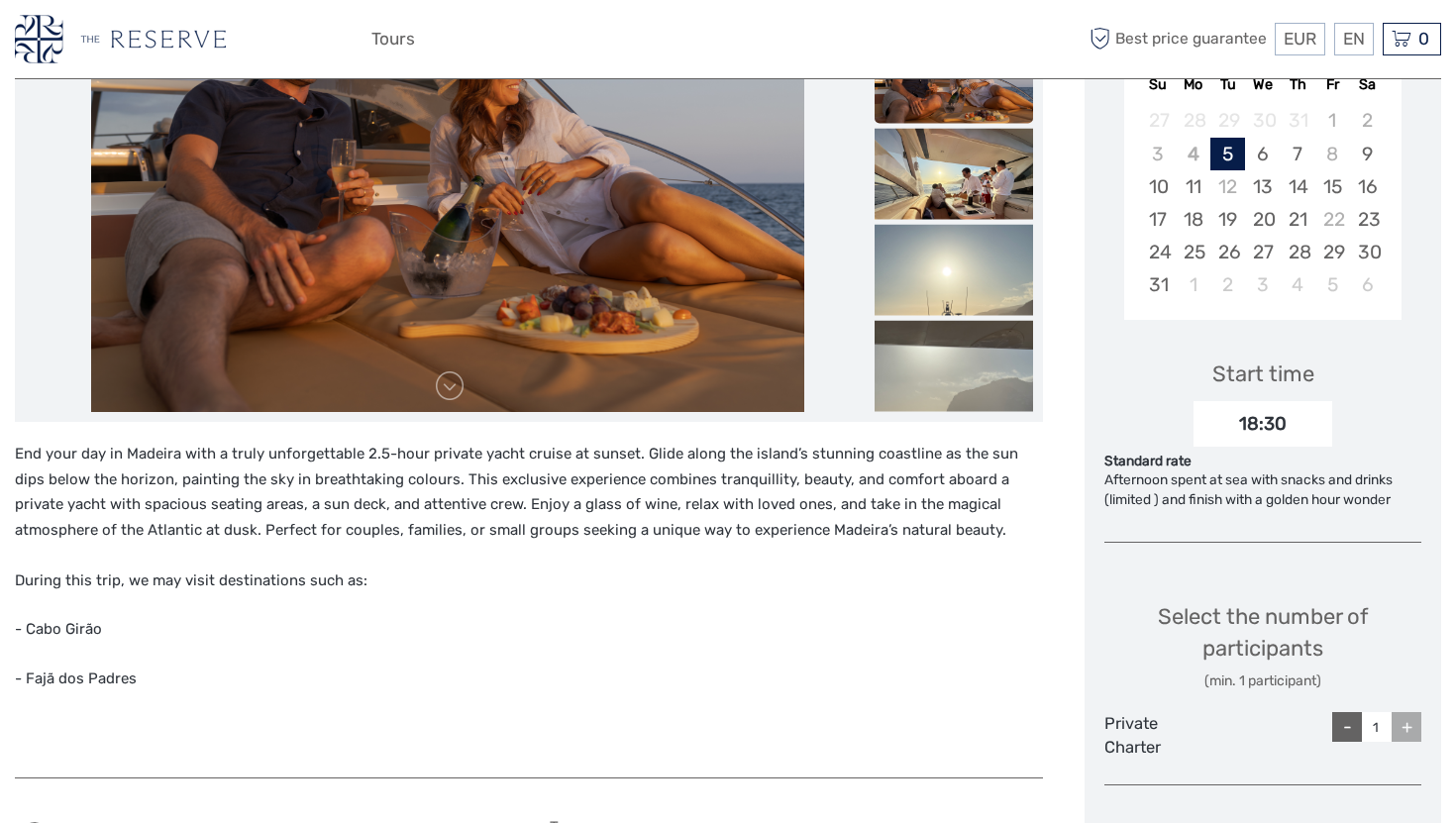 scroll, scrollTop: 333, scrollLeft: 0, axis: vertical 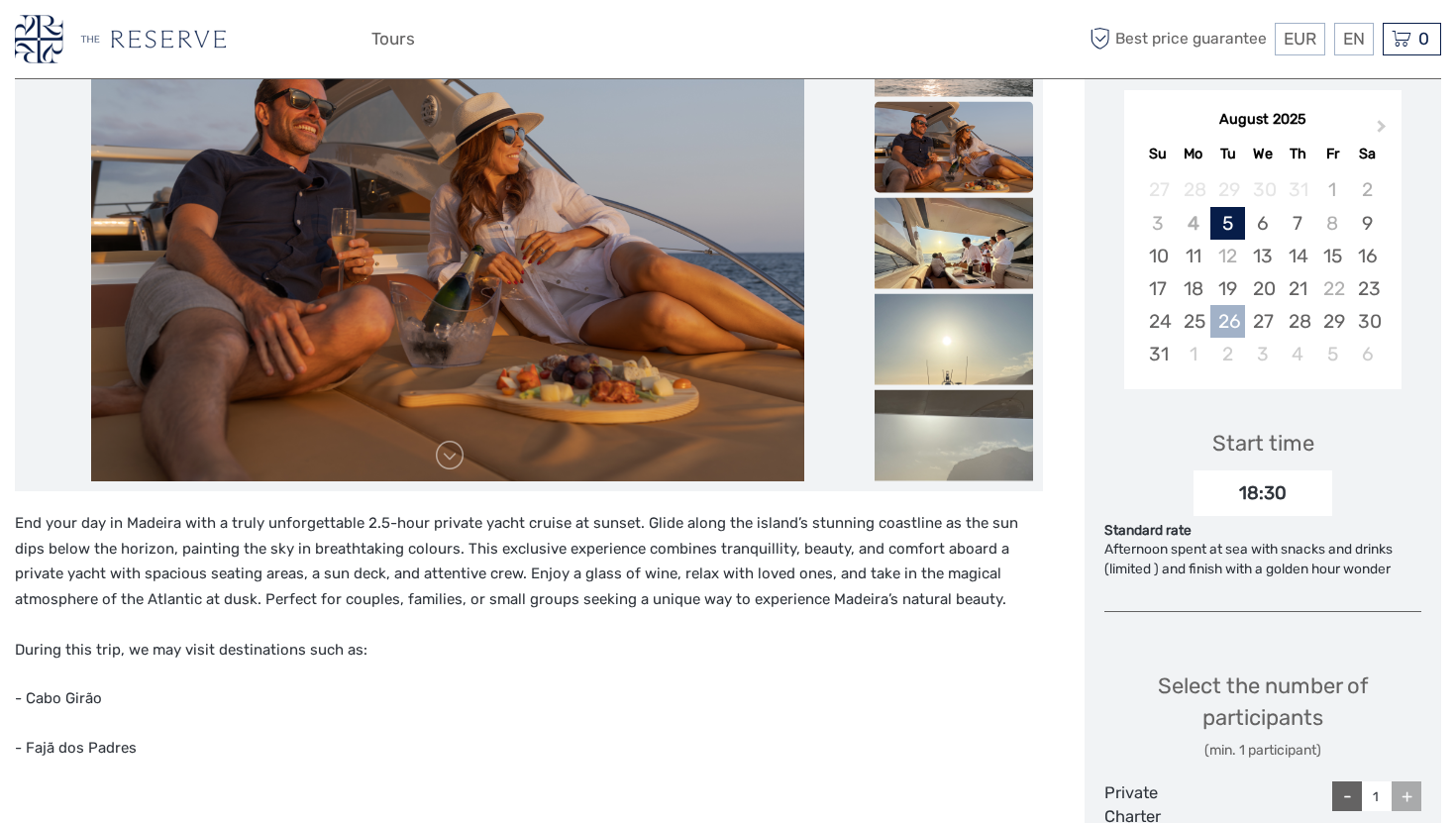 click on "26" at bounding box center [1227, 321] 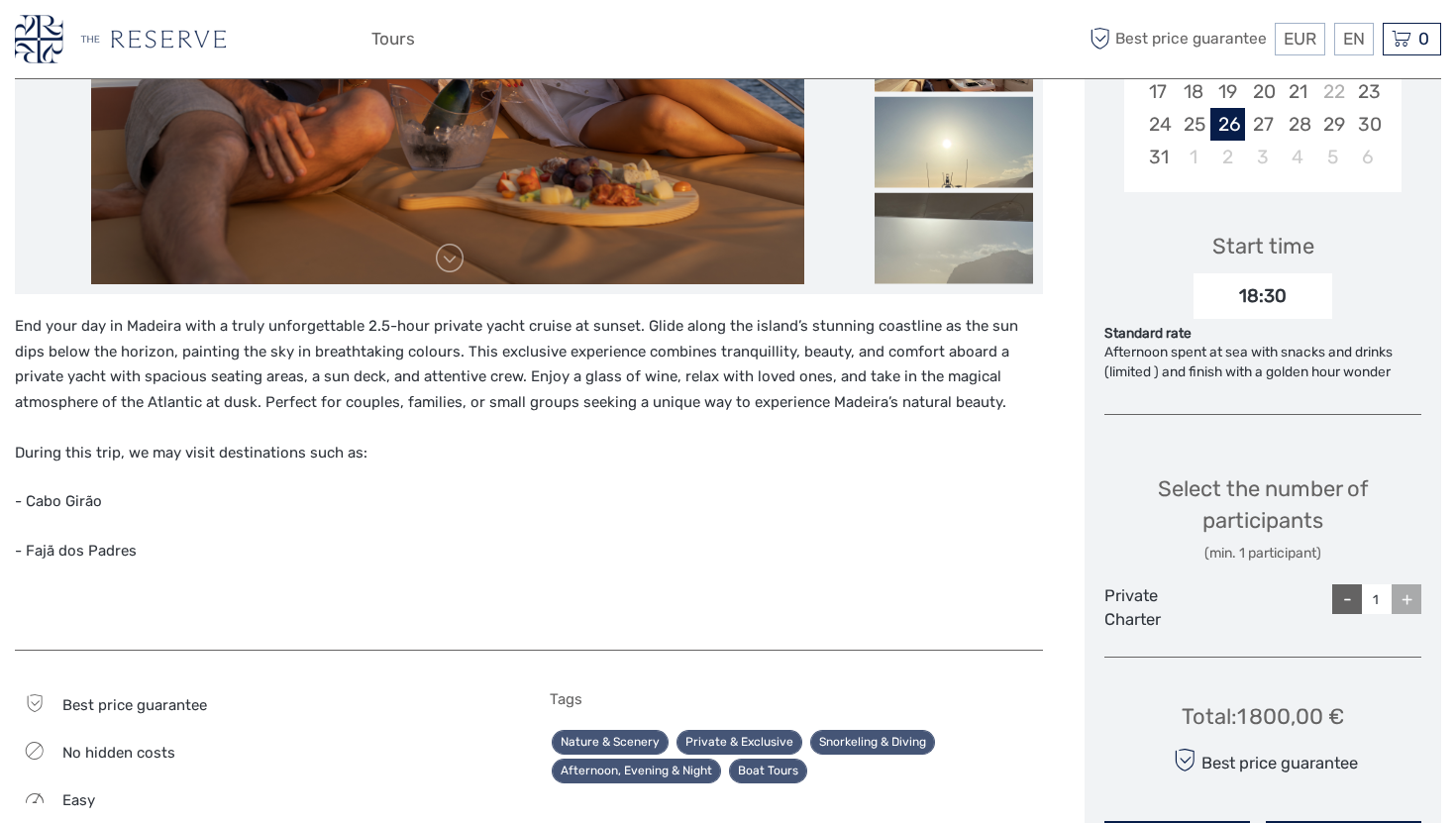scroll, scrollTop: 531, scrollLeft: 0, axis: vertical 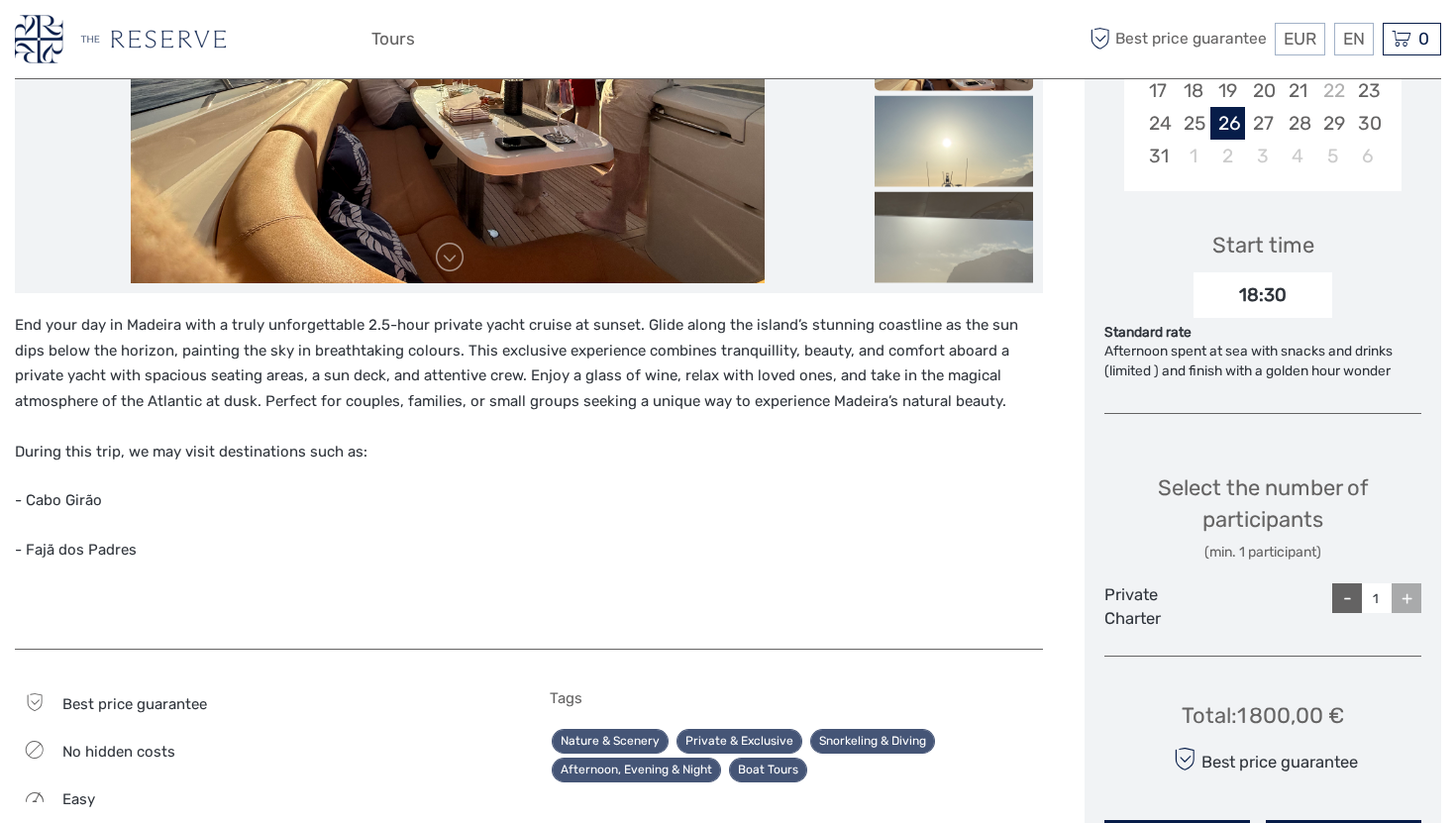 click on "18:30" at bounding box center [1263, 295] 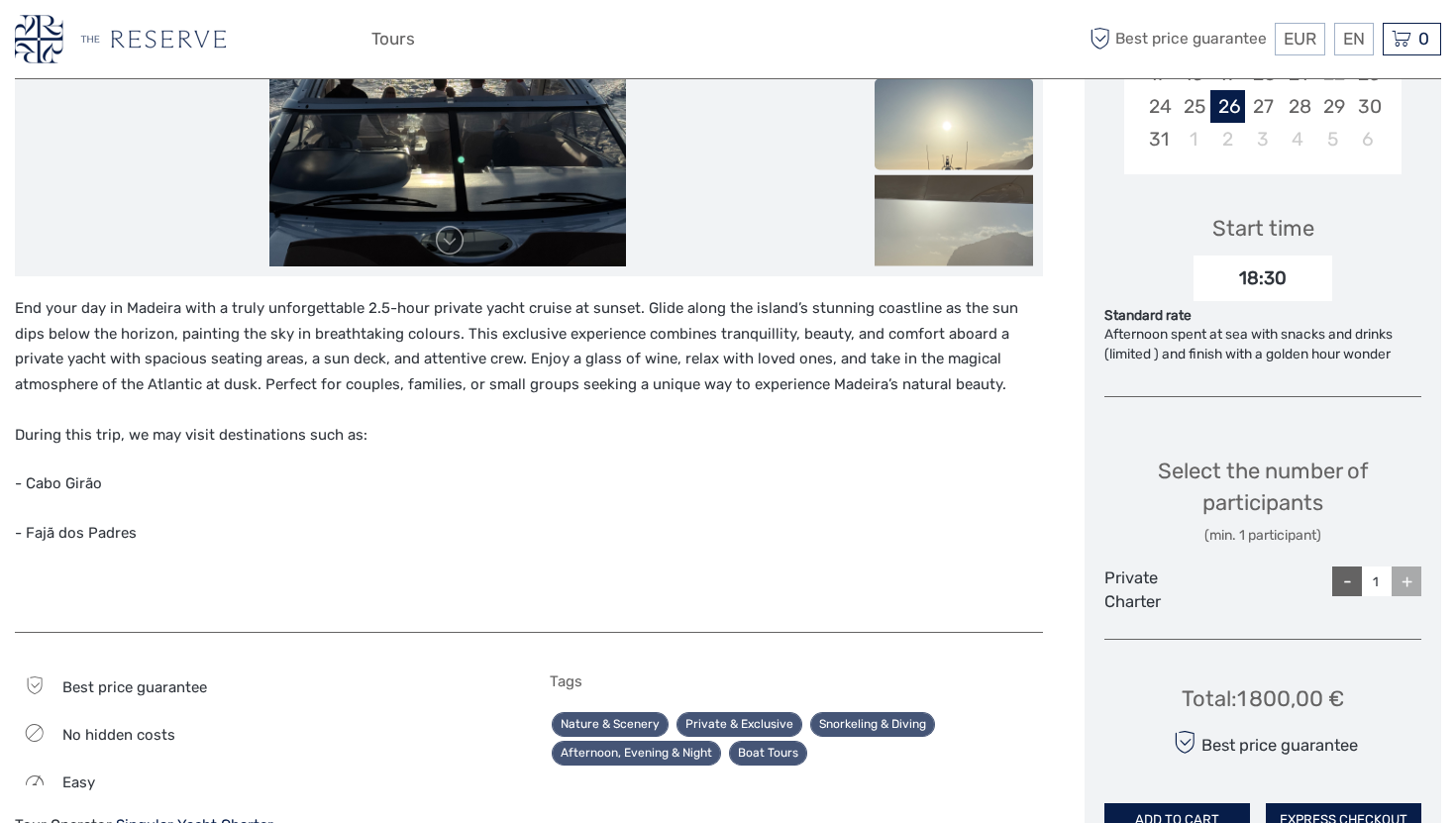 scroll, scrollTop: 555, scrollLeft: 0, axis: vertical 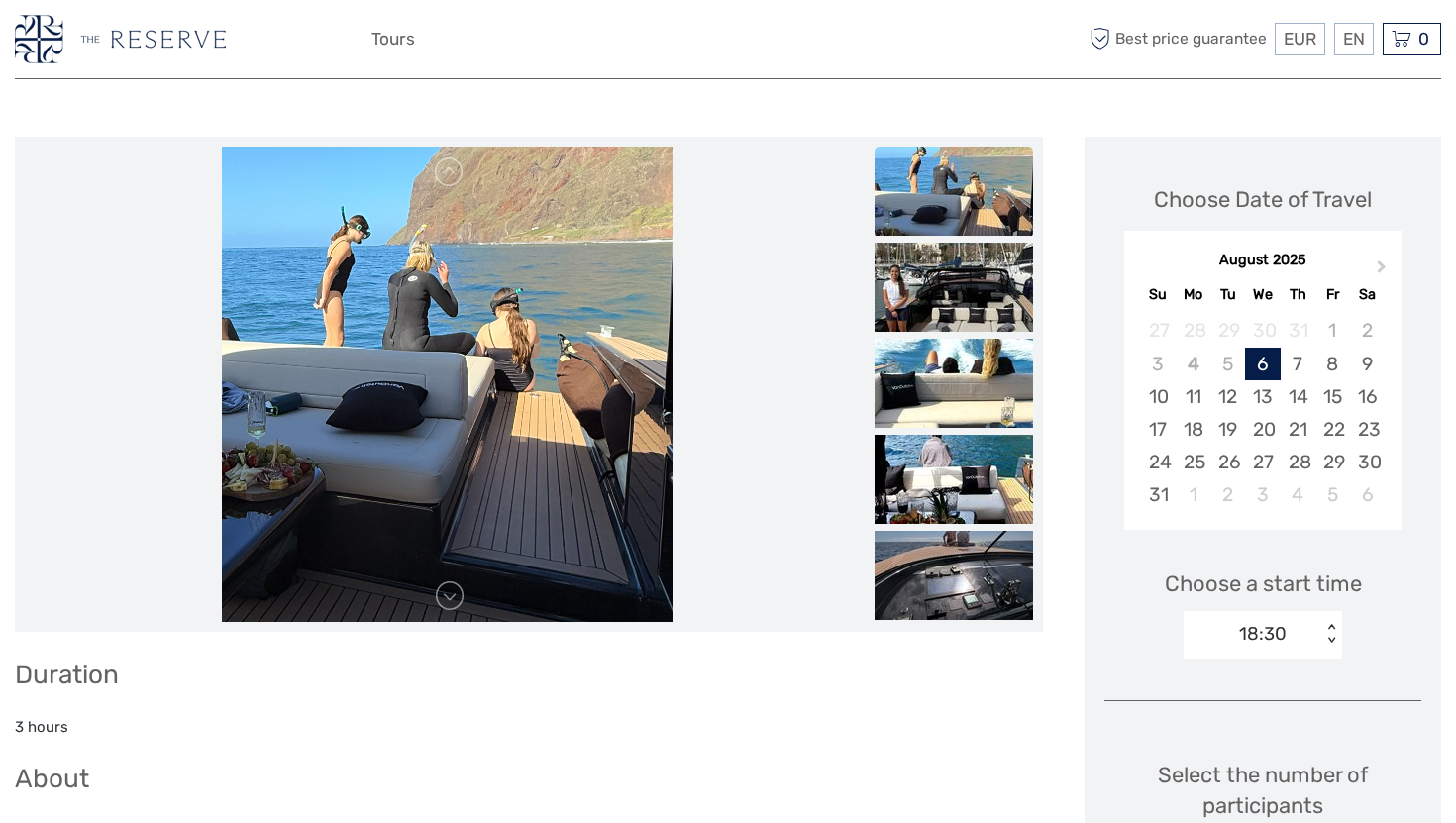 click at bounding box center (447, 384) 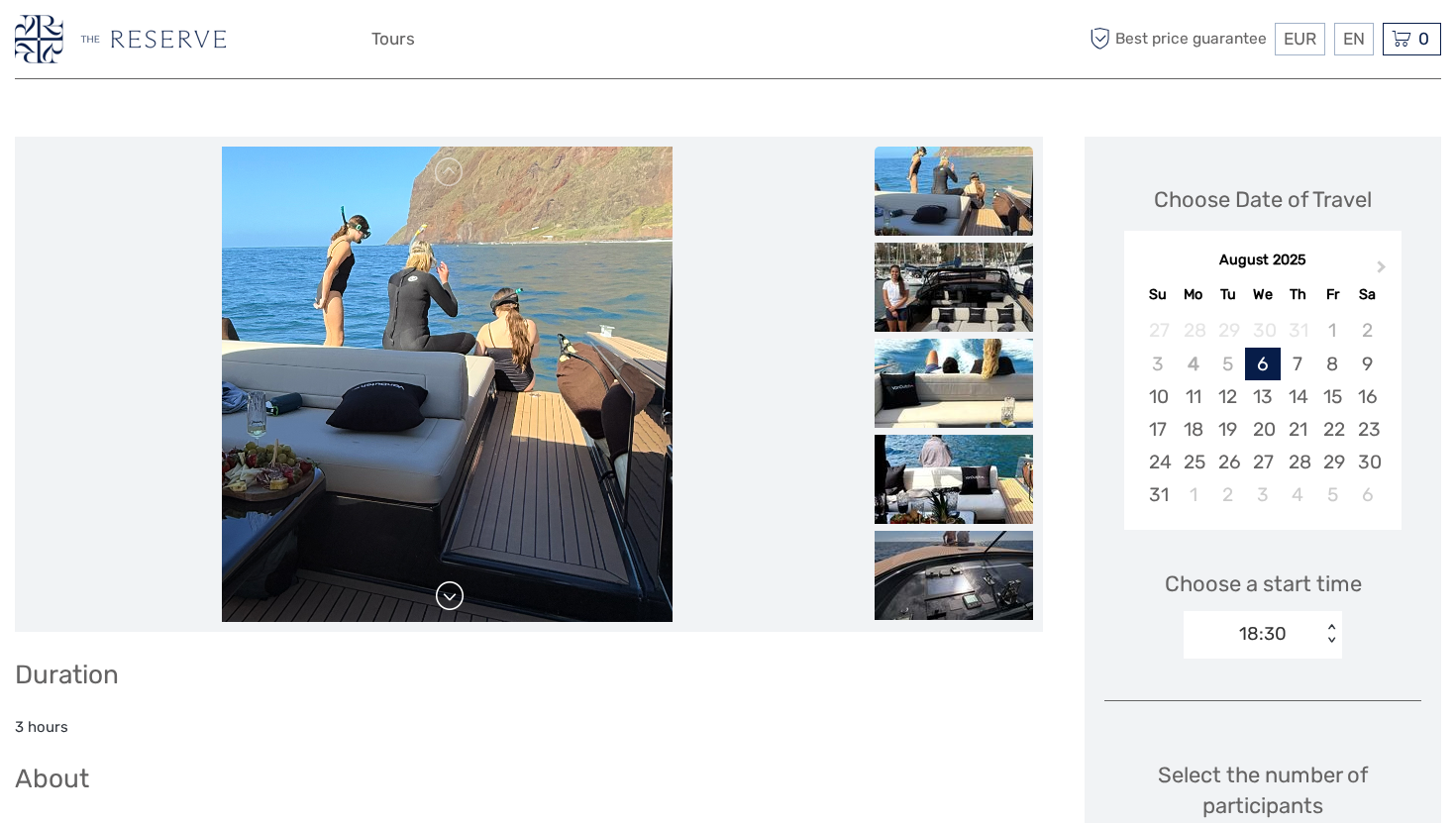 click at bounding box center [450, 596] 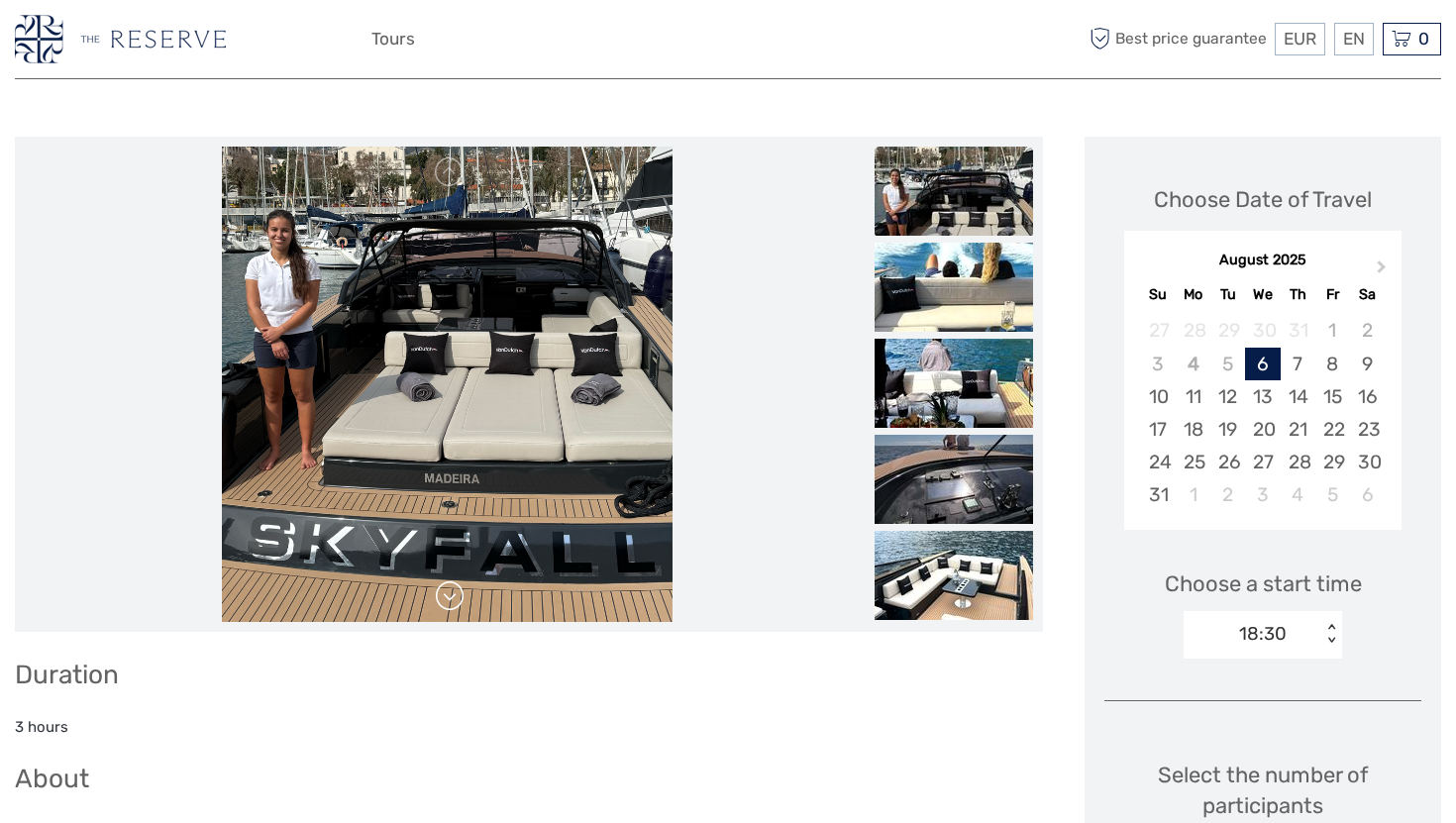 click at bounding box center [450, 596] 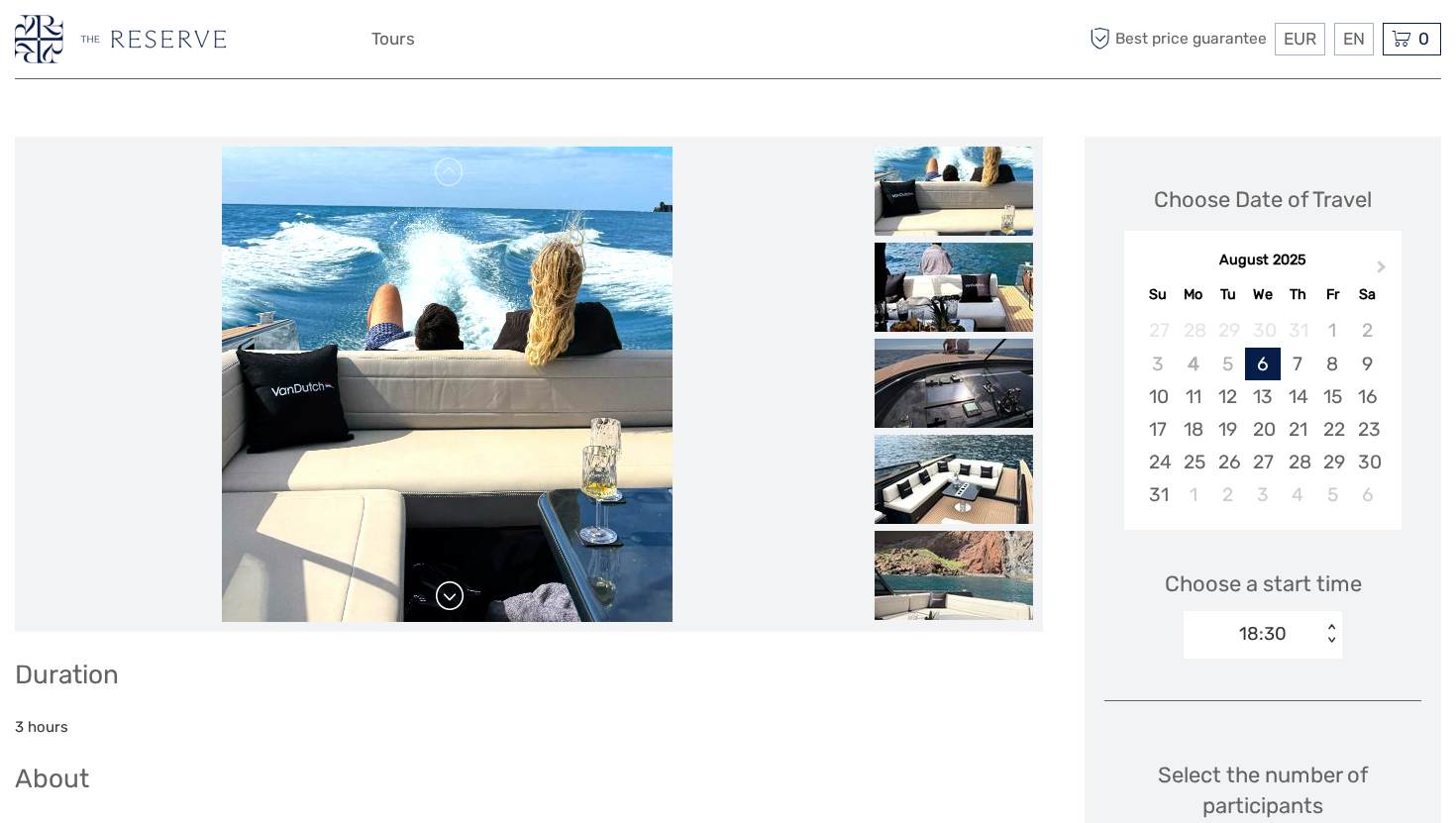 click at bounding box center (450, 596) 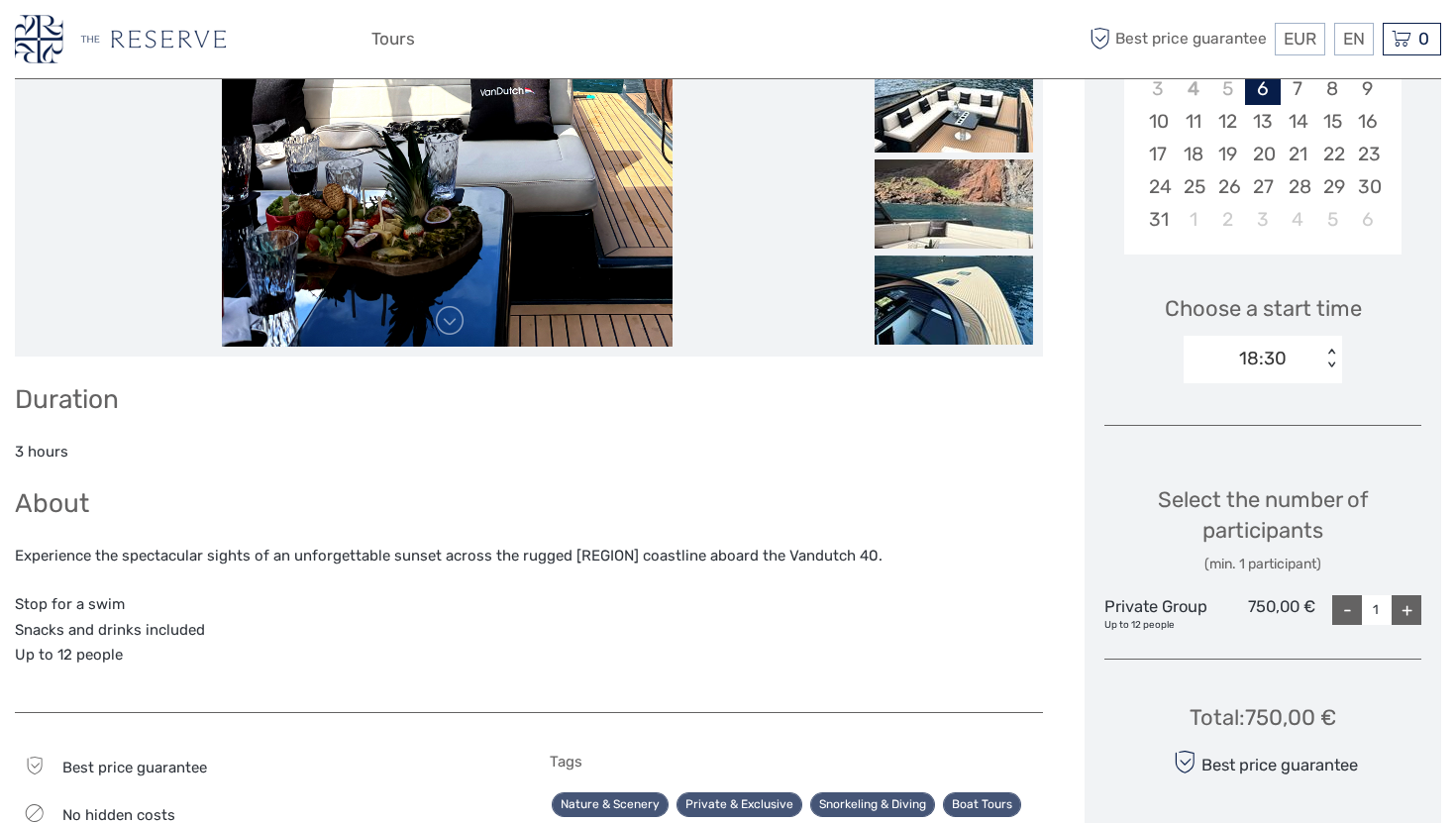 scroll, scrollTop: 466, scrollLeft: 0, axis: vertical 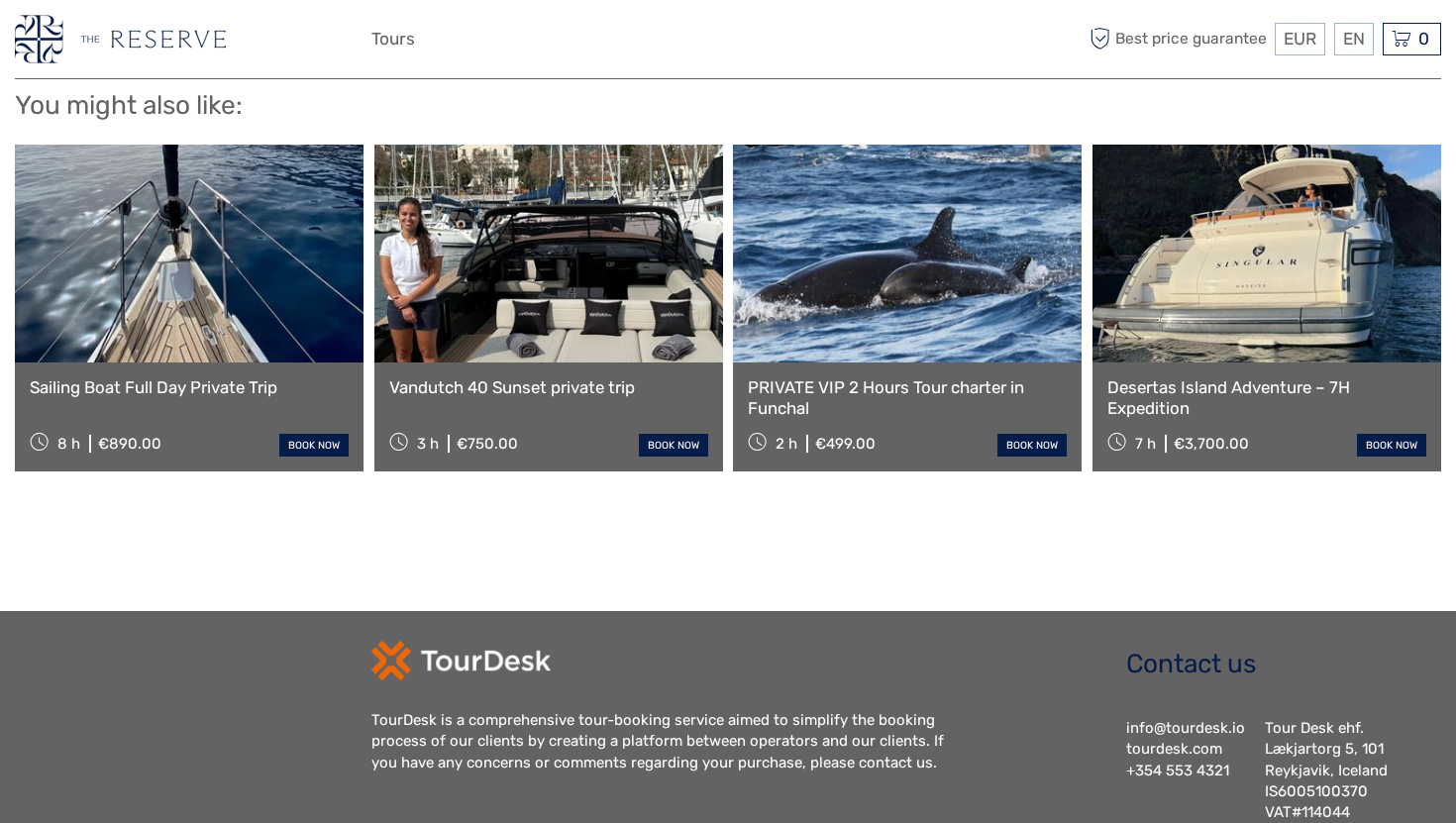 click at bounding box center [549, 254] 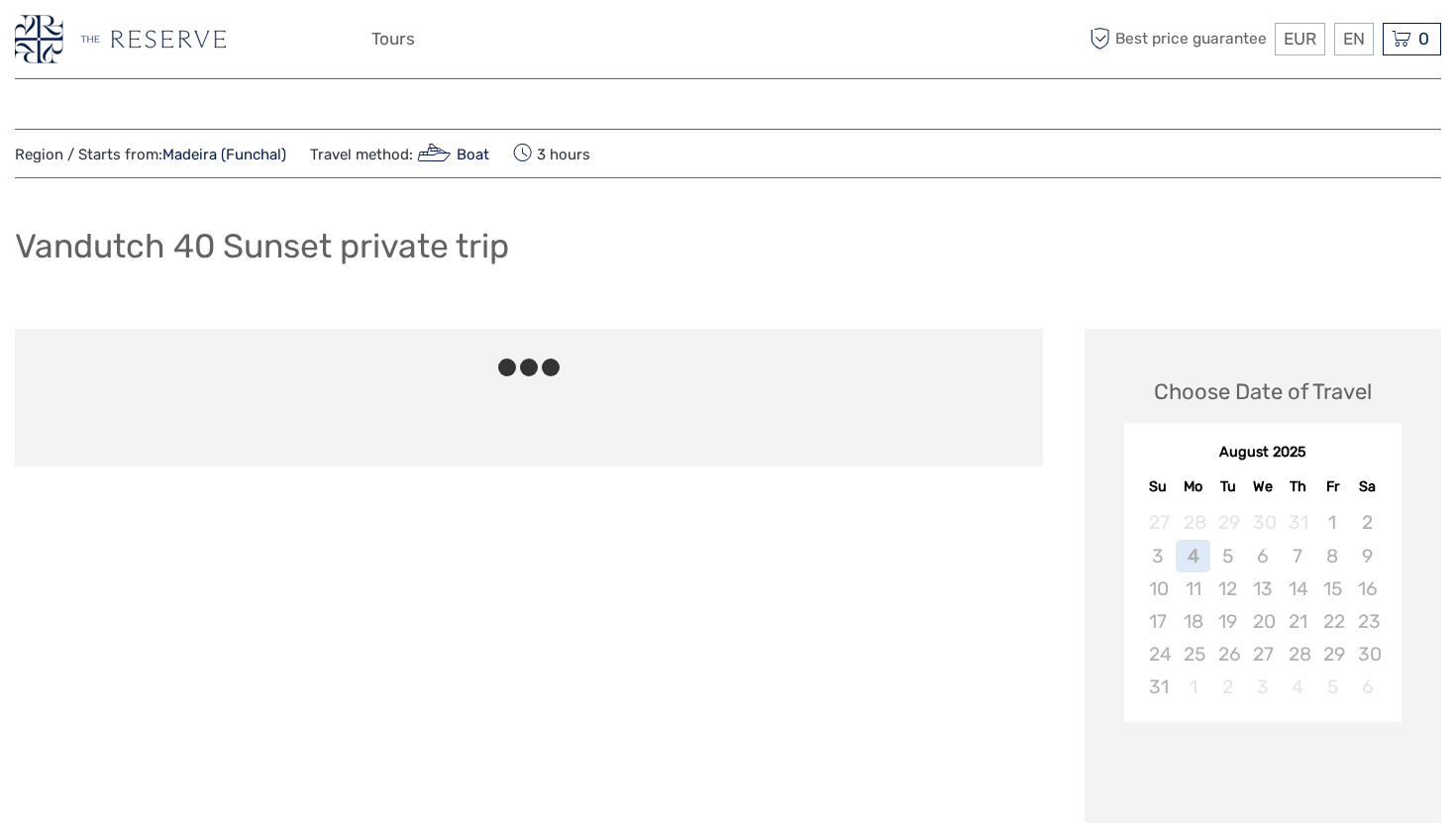 scroll, scrollTop: 0, scrollLeft: 0, axis: both 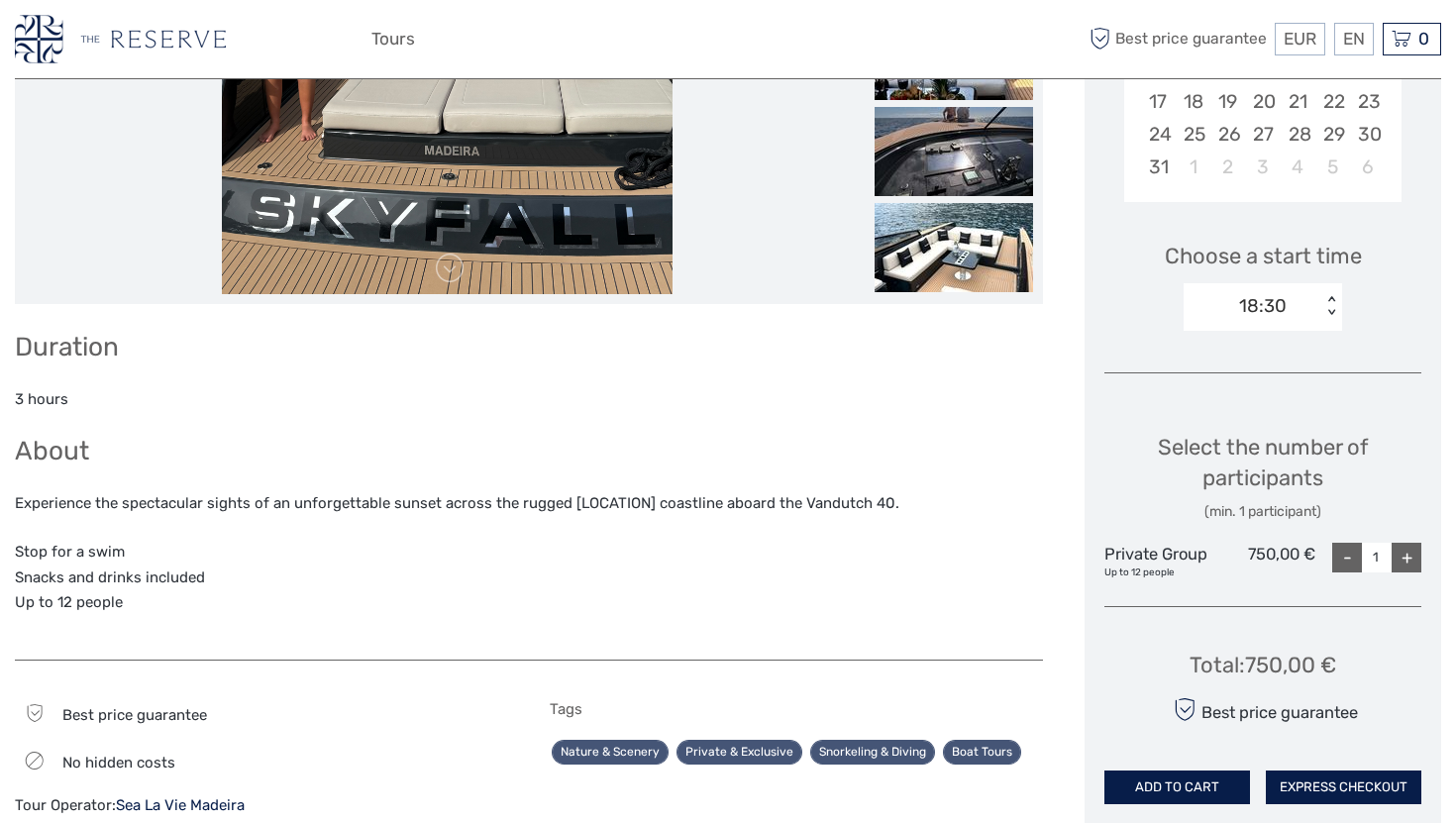 click on "+" at bounding box center [1406, 558] 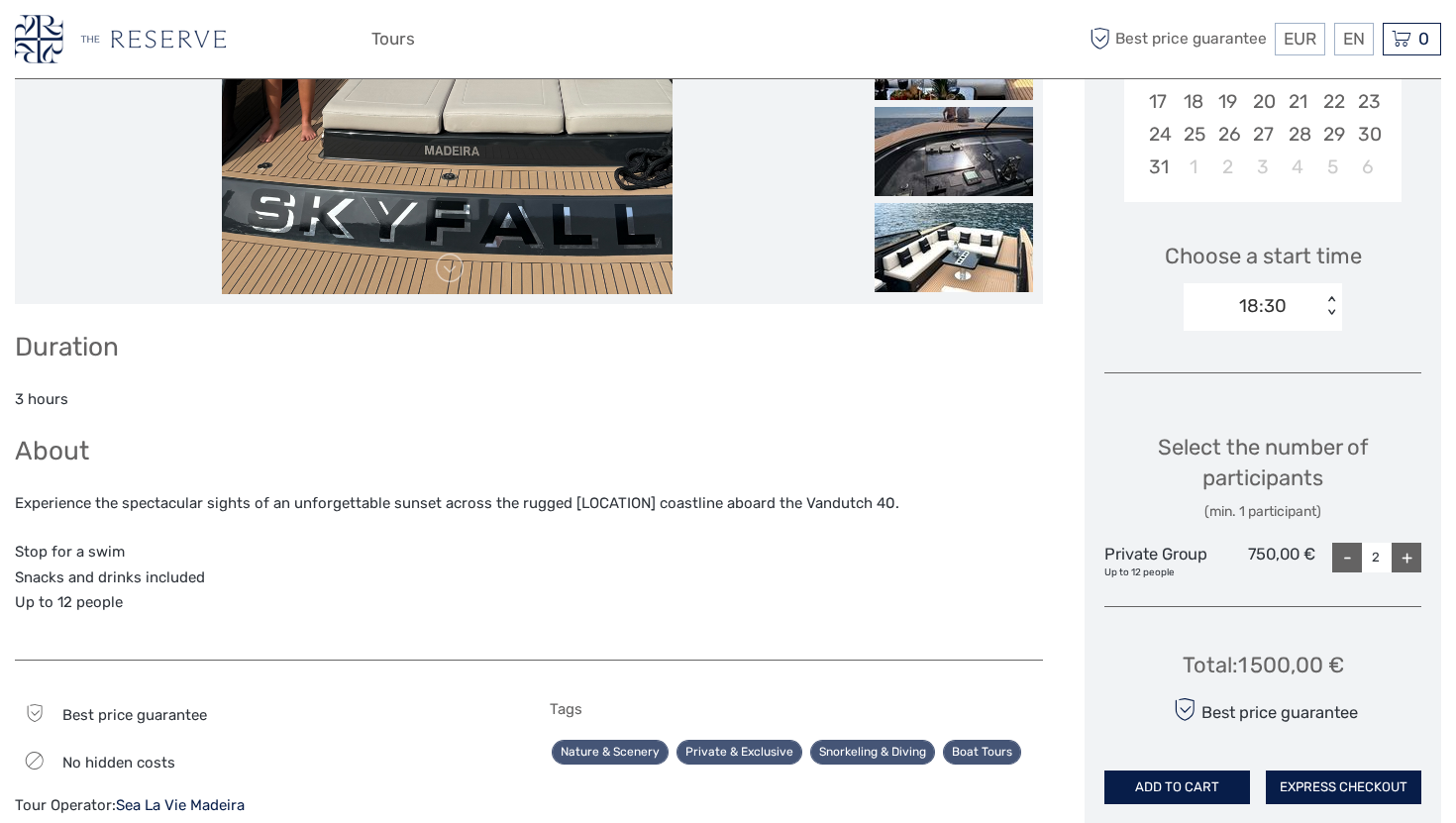 click on "+" at bounding box center (1406, 558) 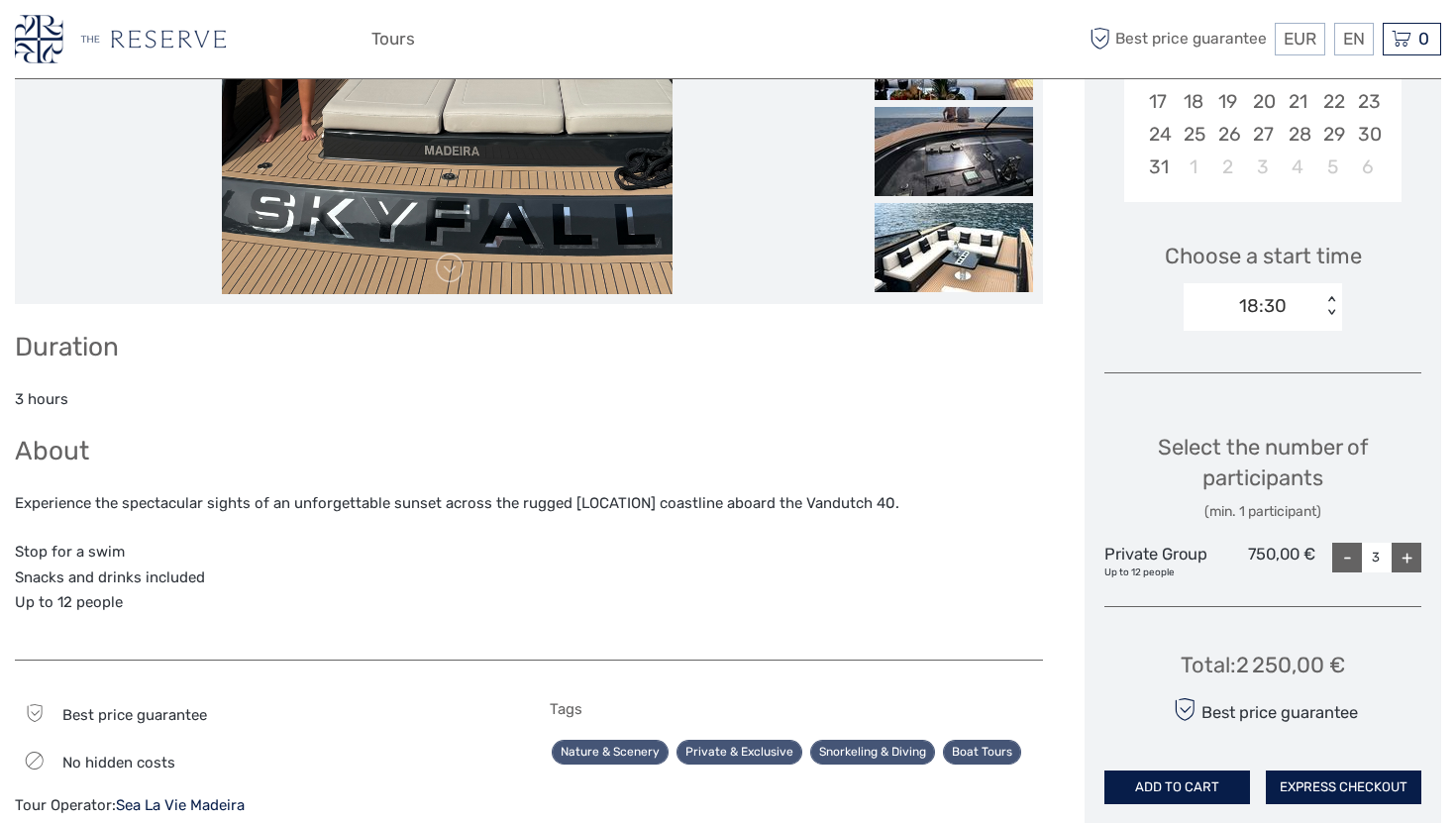 click on "+" at bounding box center (1406, 558) 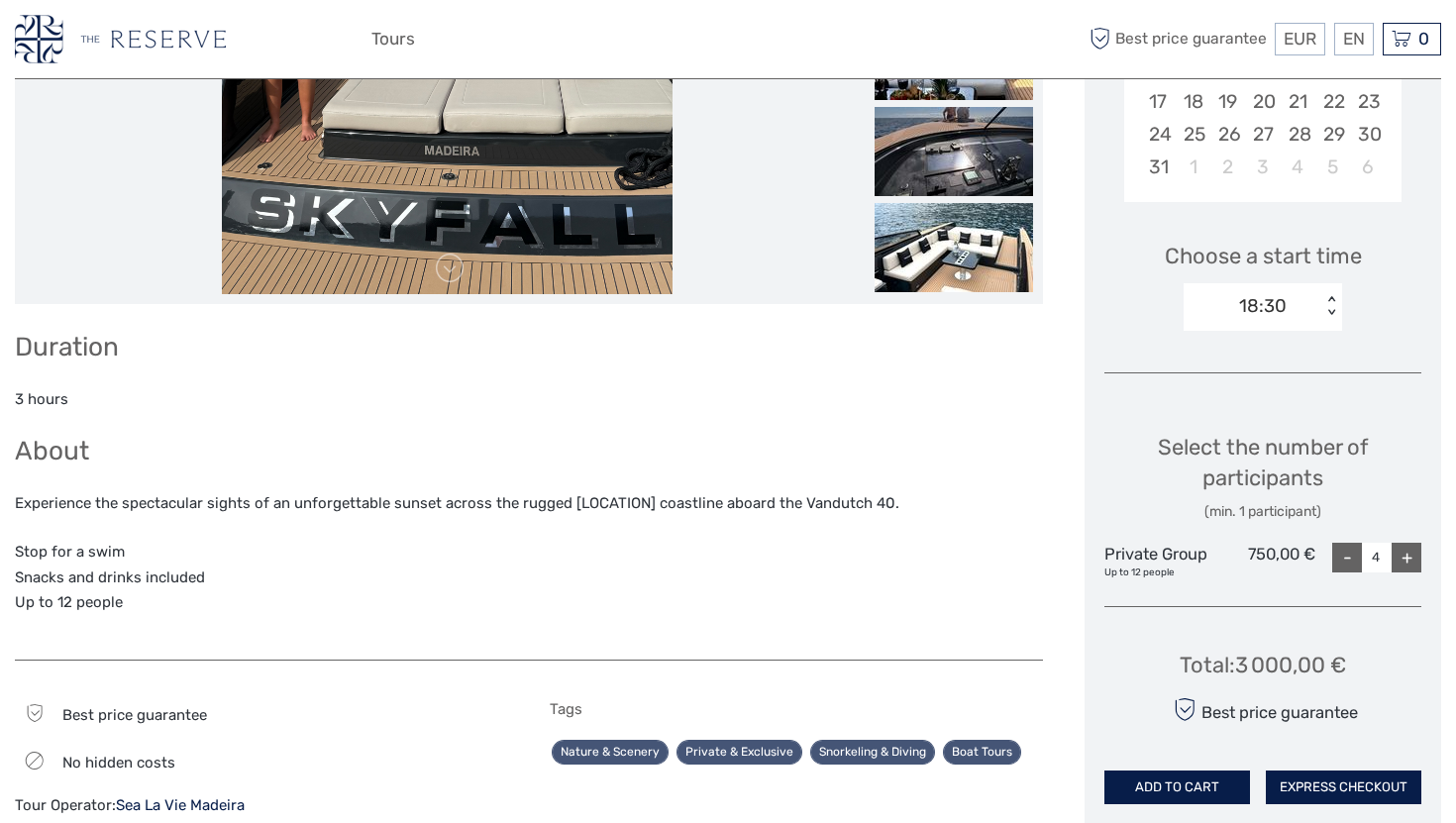 click on "+" at bounding box center [1406, 558] 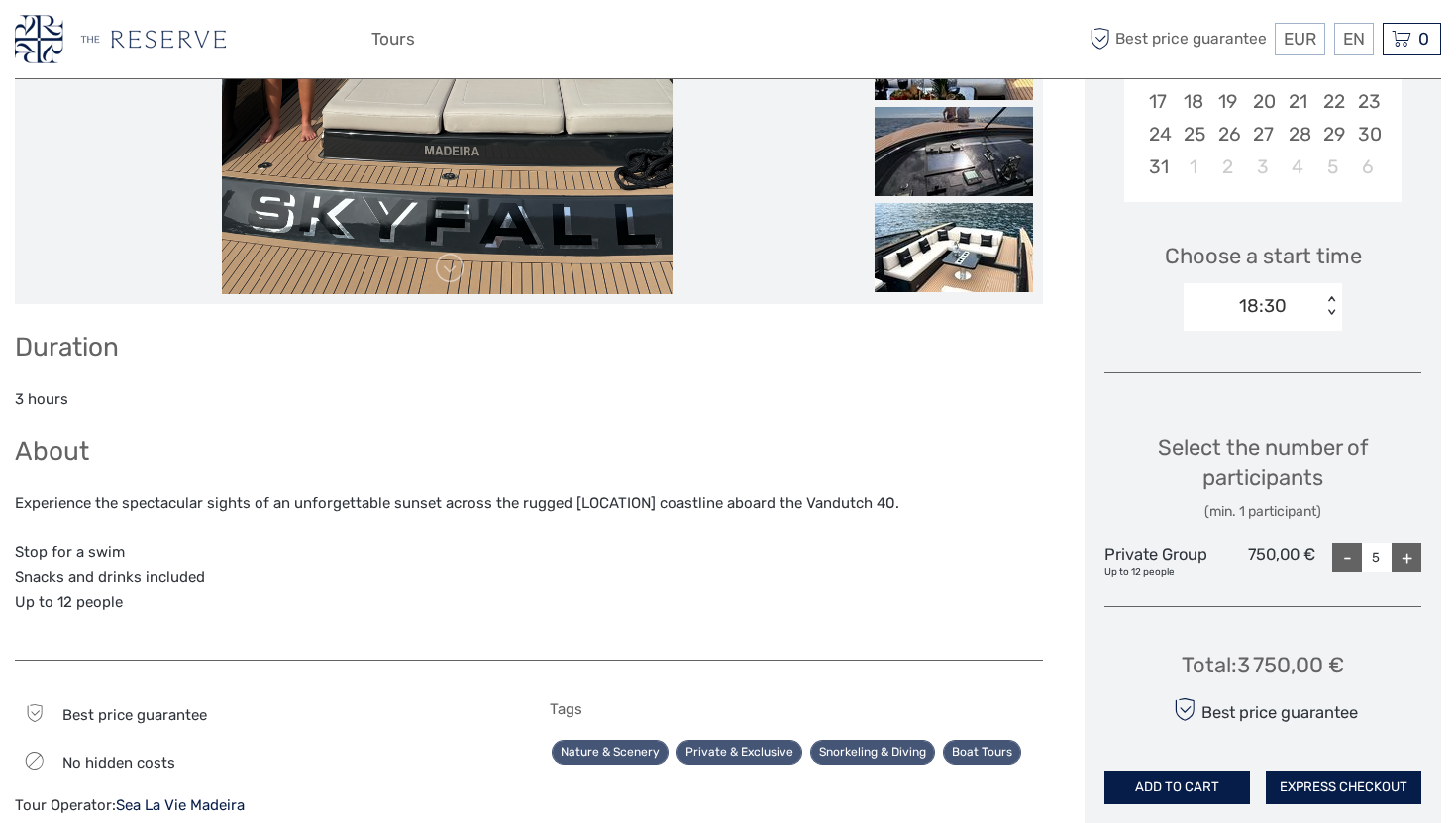 click on "+" at bounding box center [1406, 558] 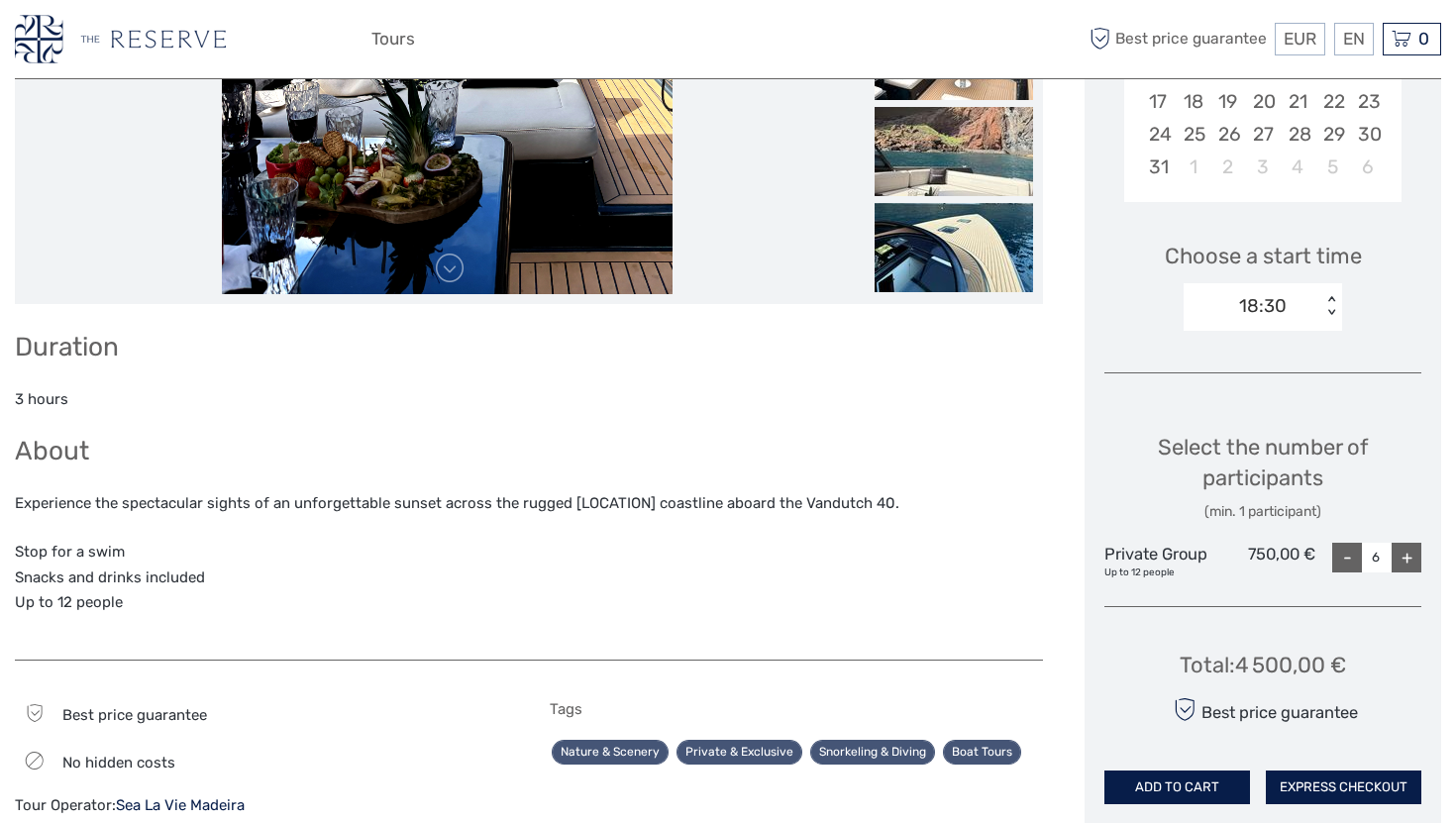 click on "Stop for a swim
Snacks and drinks included
Up to 12 people" at bounding box center [529, 577] 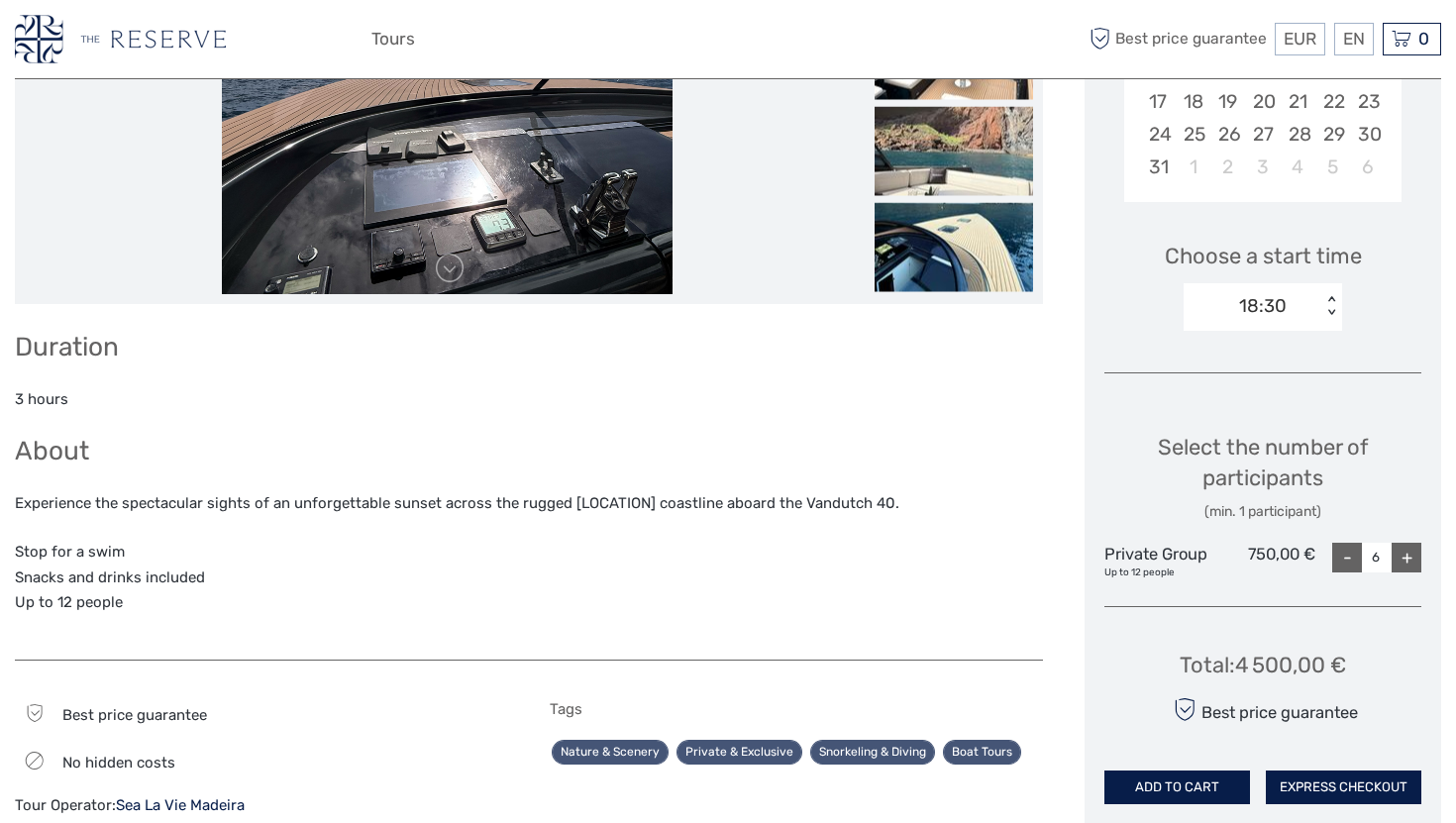 drag, startPoint x: 18, startPoint y: 550, endPoint x: 195, endPoint y: 627, distance: 193.02331 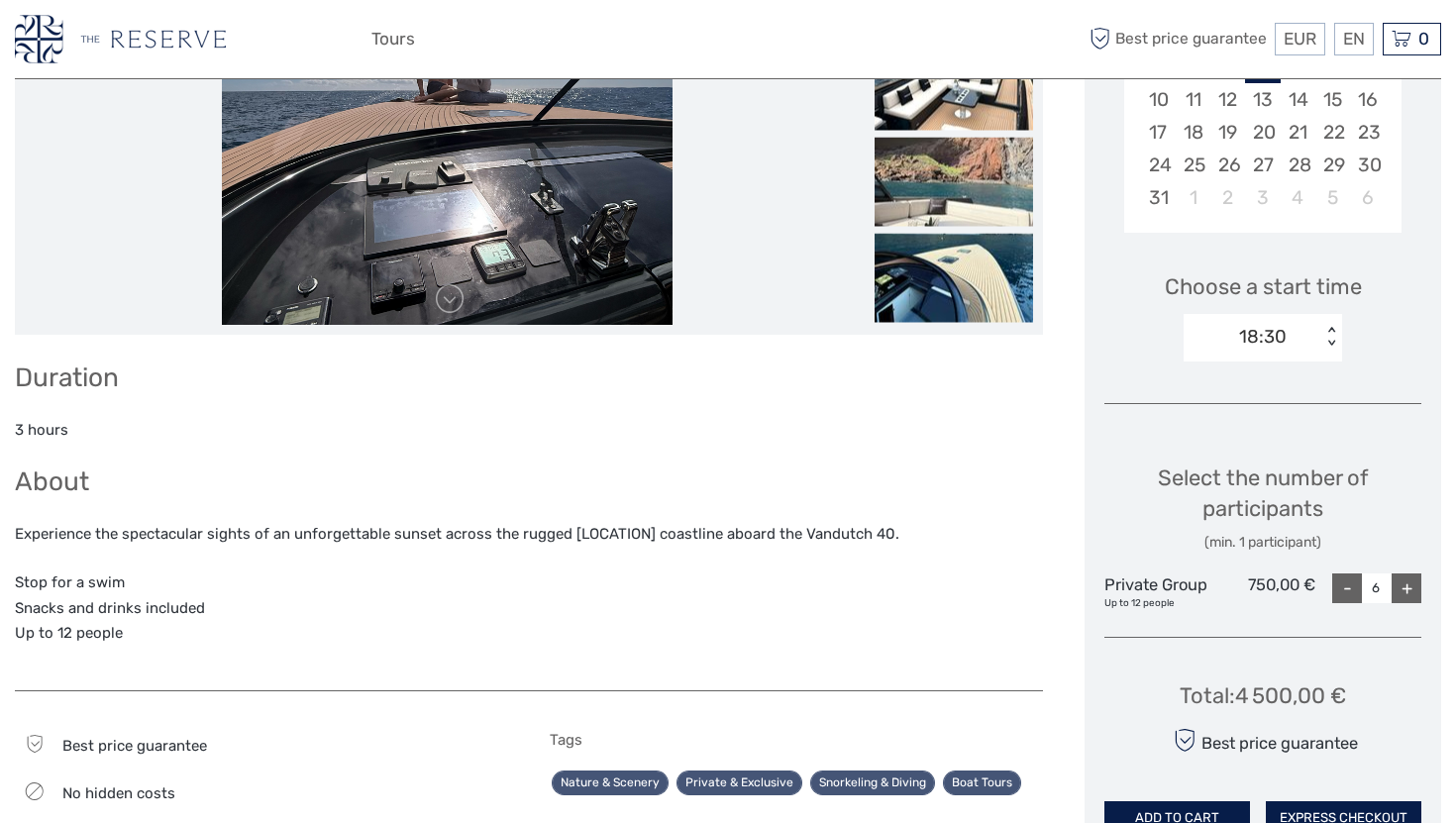scroll, scrollTop: 444, scrollLeft: 0, axis: vertical 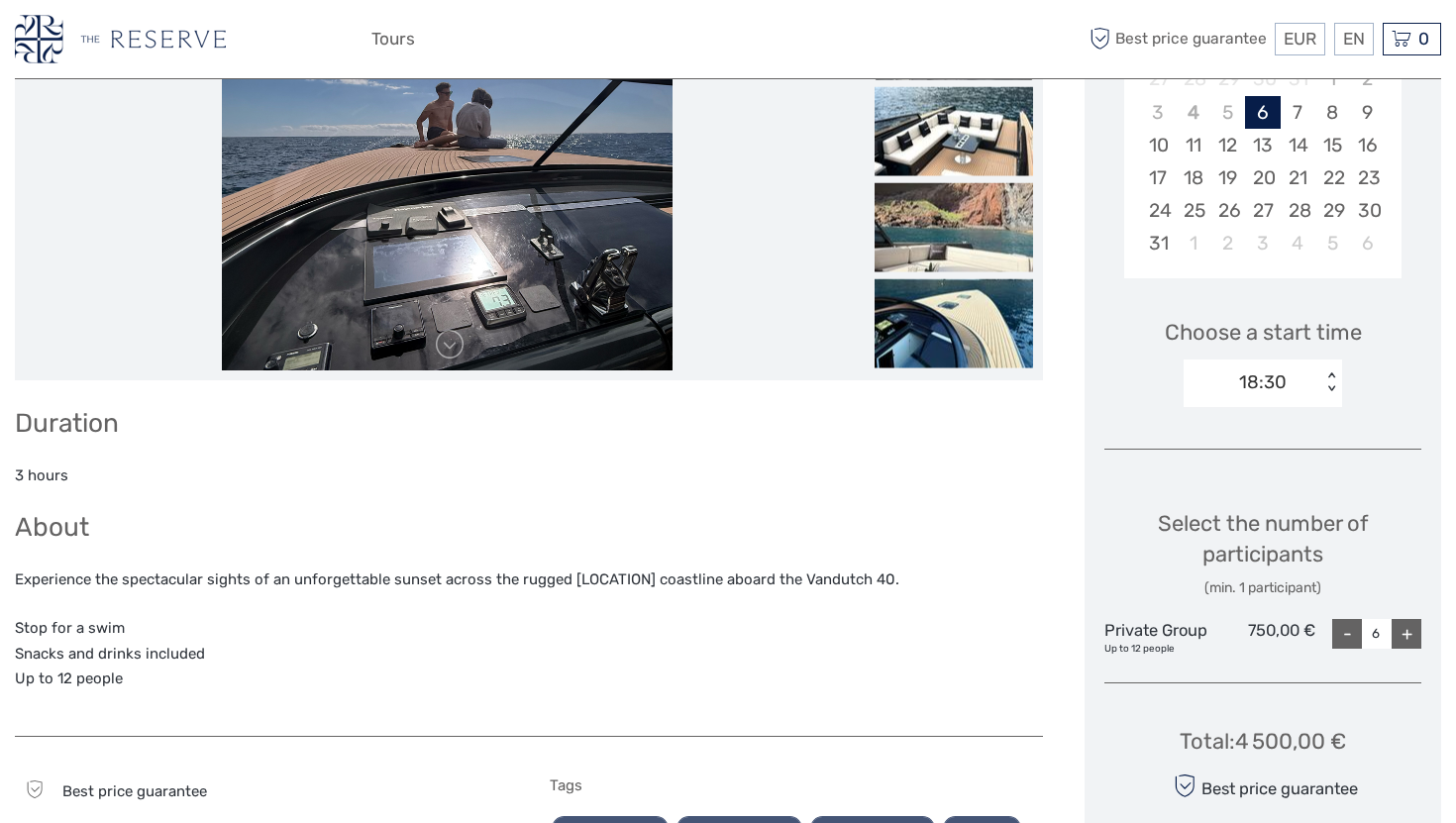 click on "< >" at bounding box center (1331, 382) 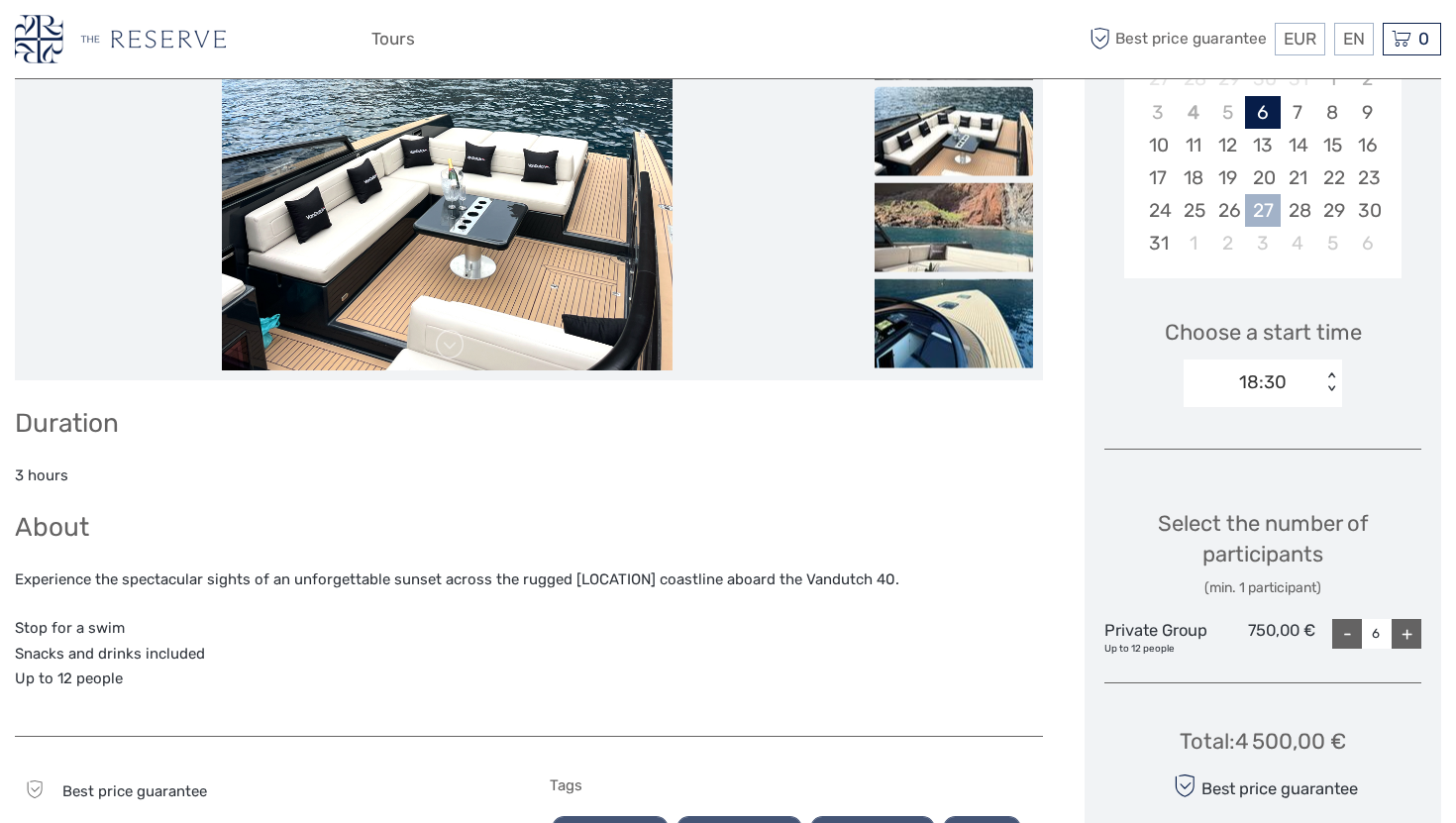 click on "27" at bounding box center [1262, 210] 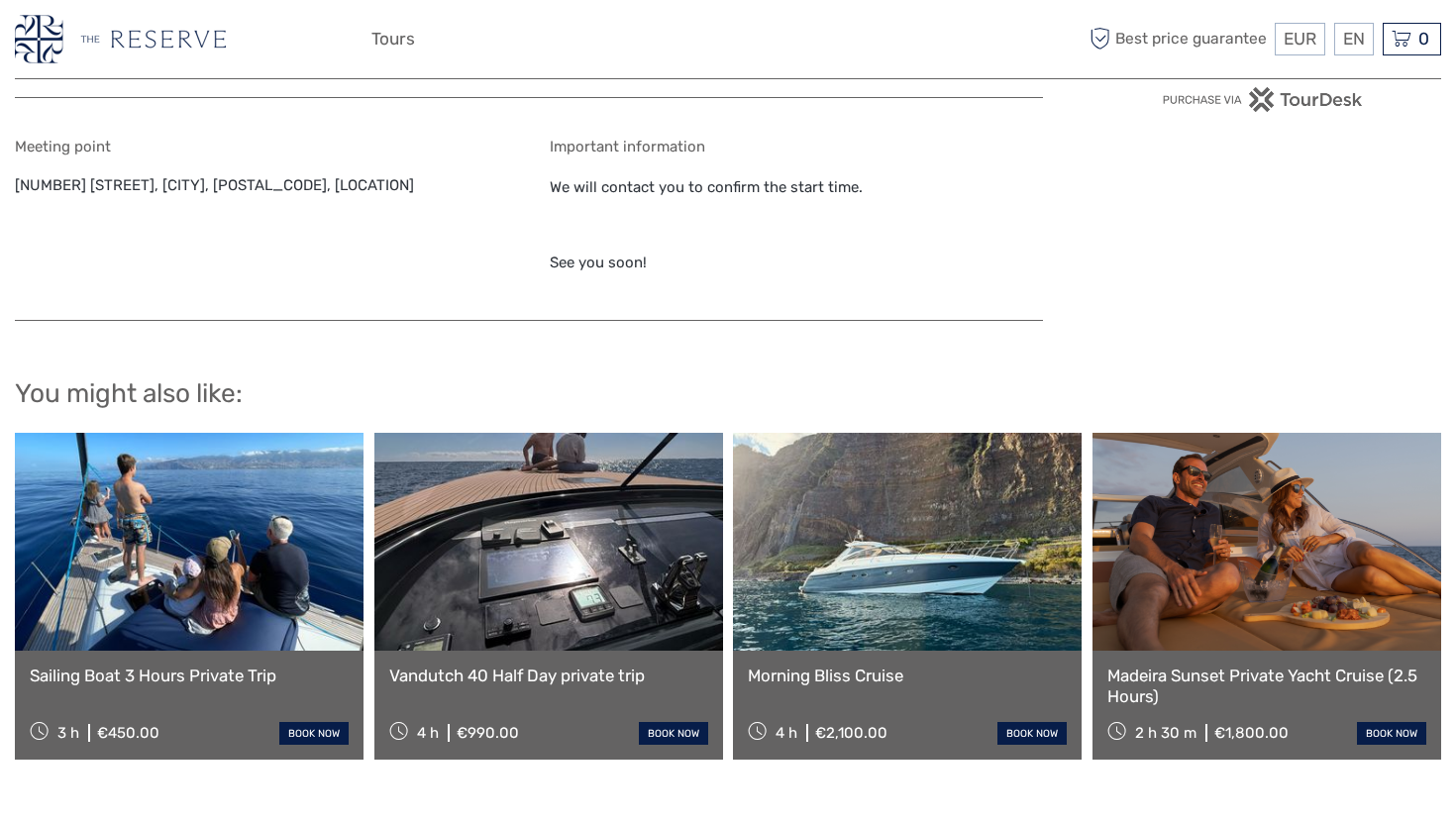 scroll, scrollTop: 1352, scrollLeft: 0, axis: vertical 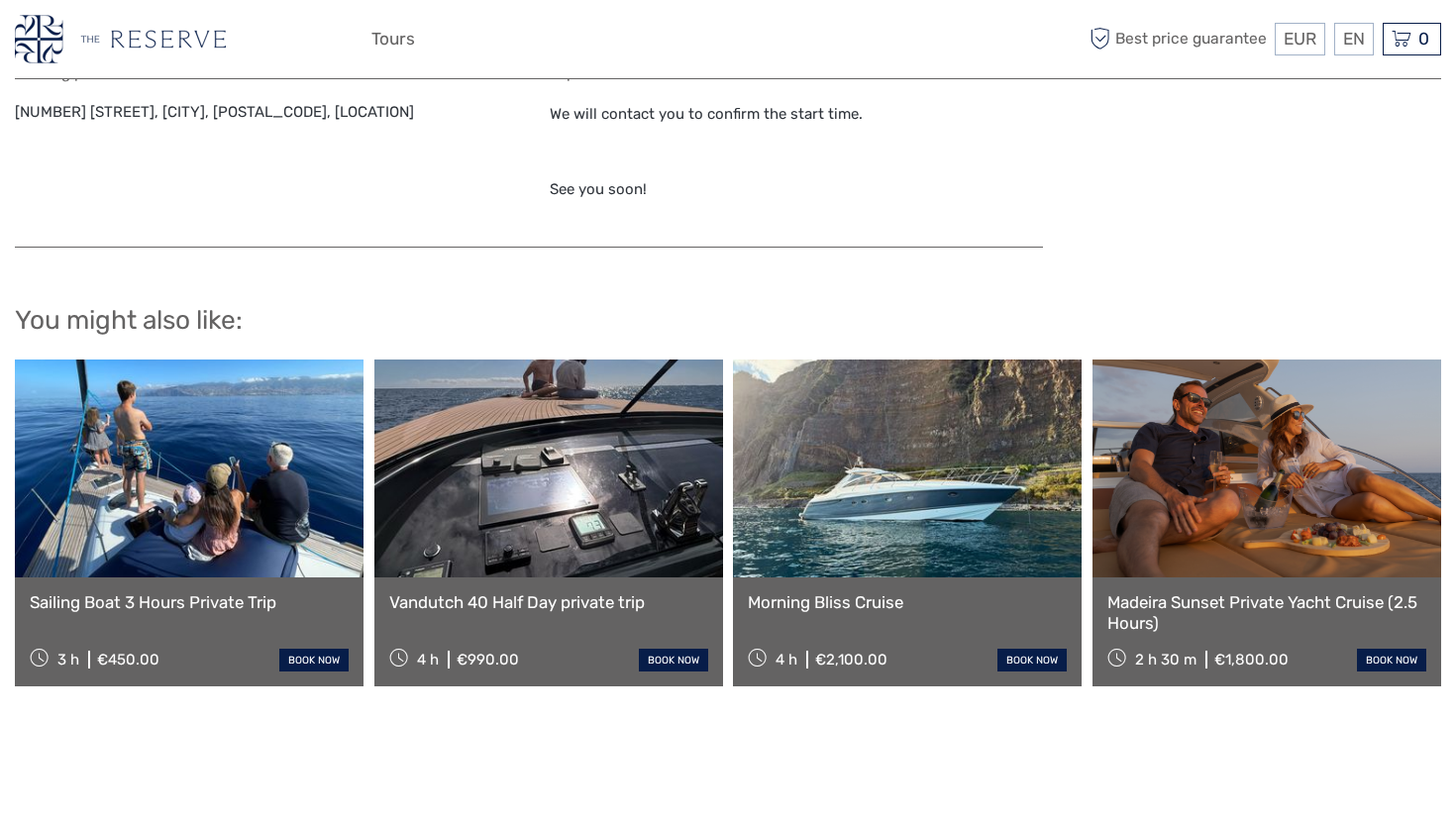click at bounding box center [907, 468] 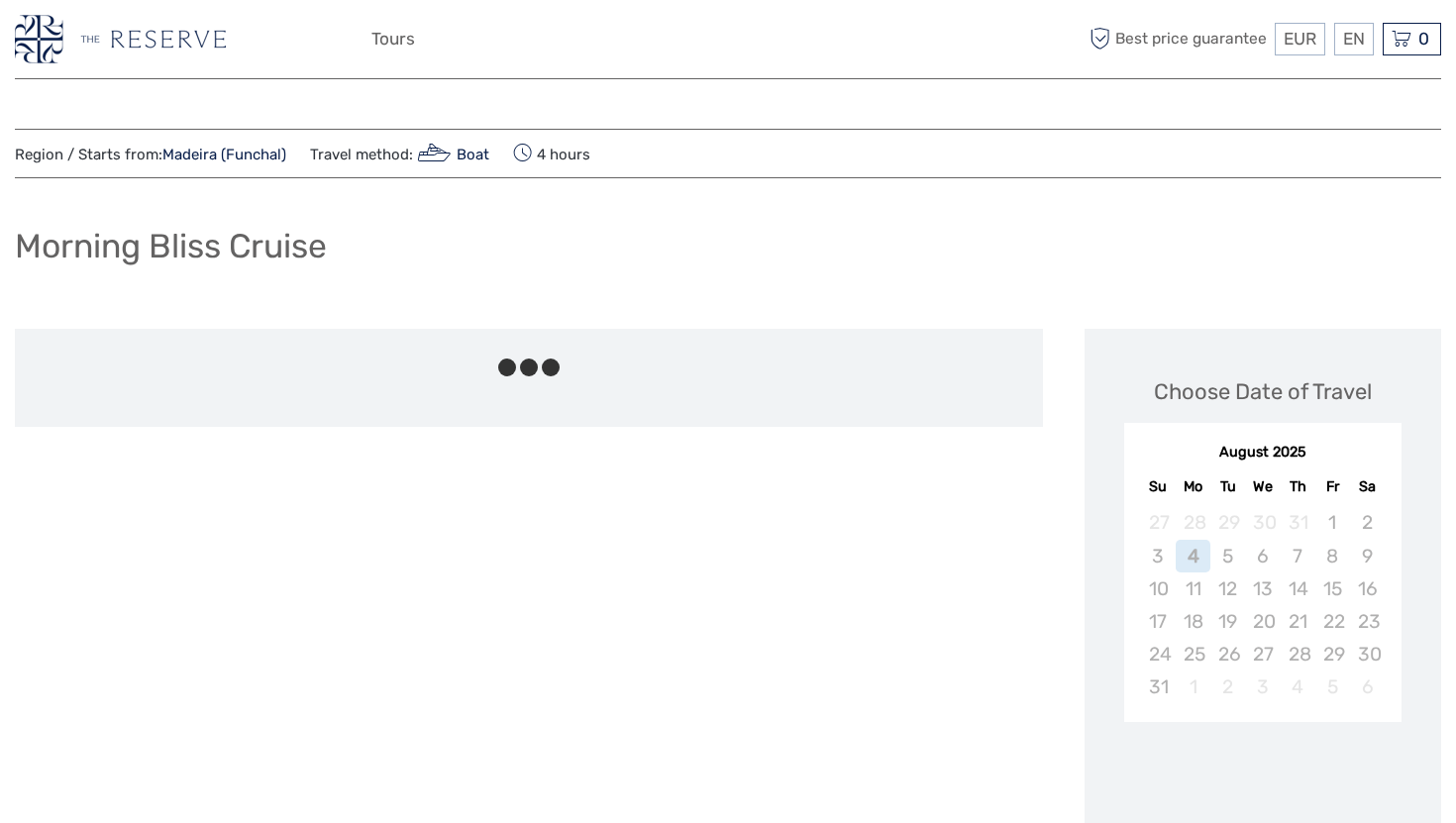 scroll, scrollTop: 0, scrollLeft: 0, axis: both 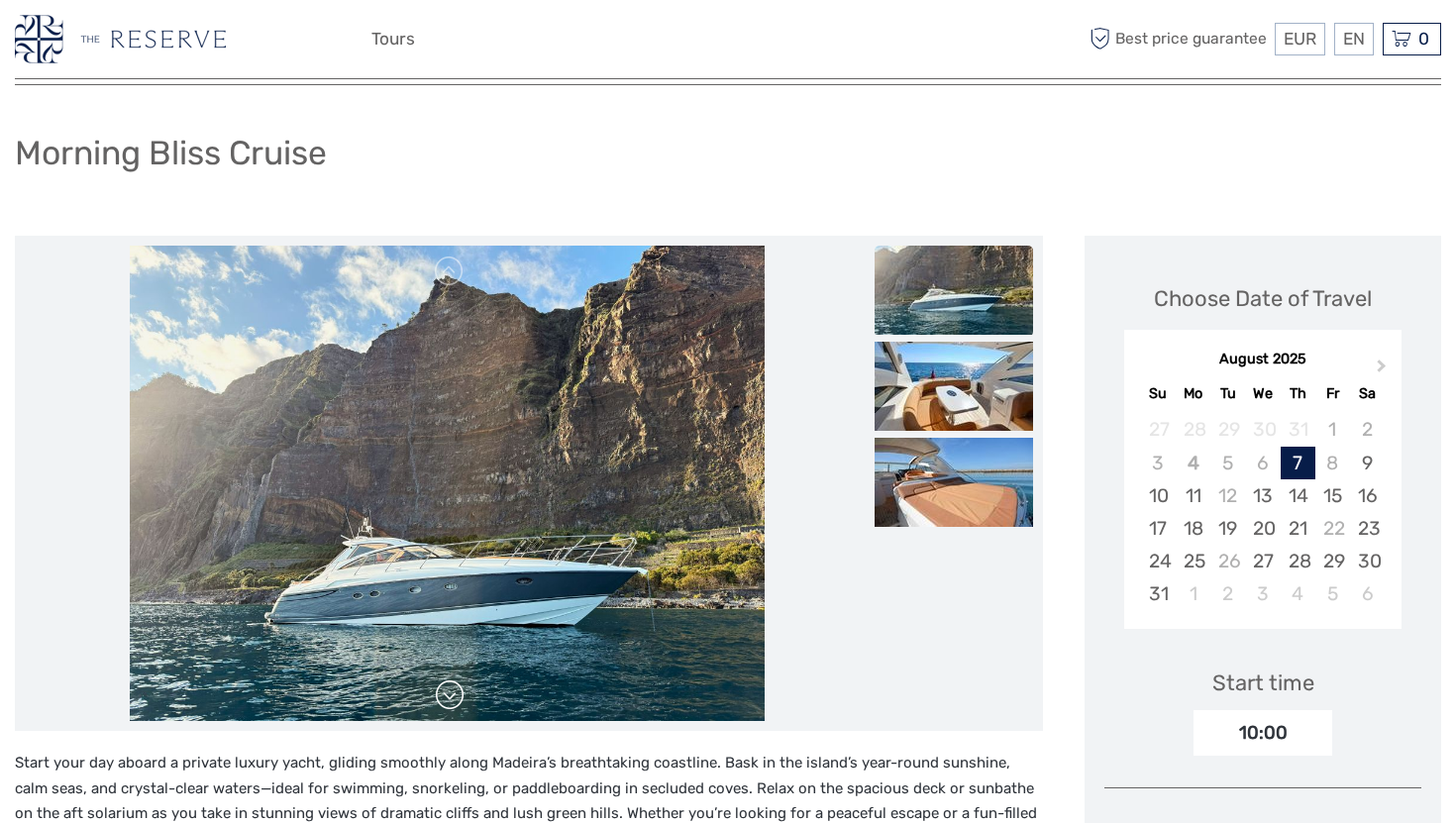 click at bounding box center (450, 695) 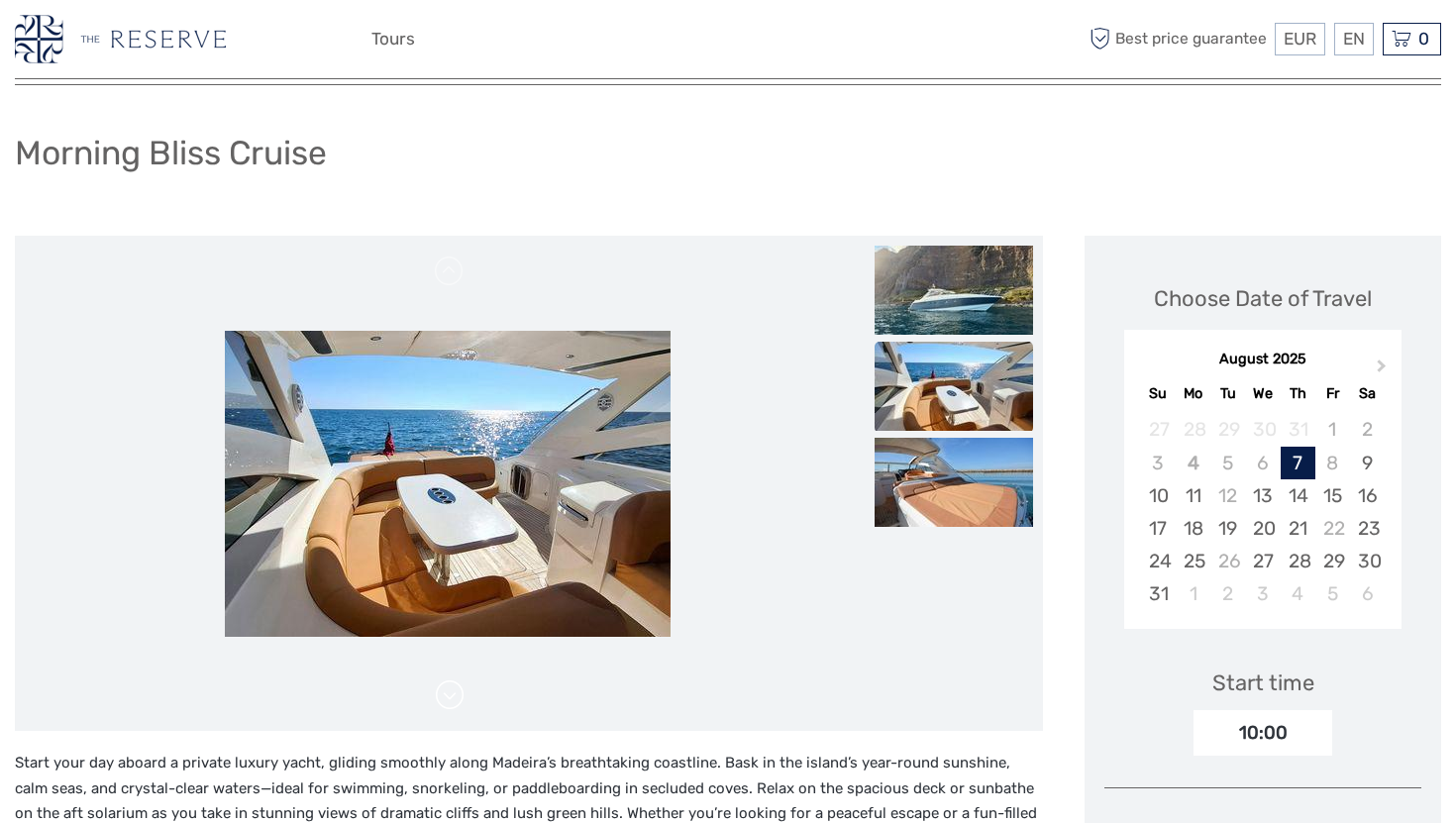 click at bounding box center [450, 695] 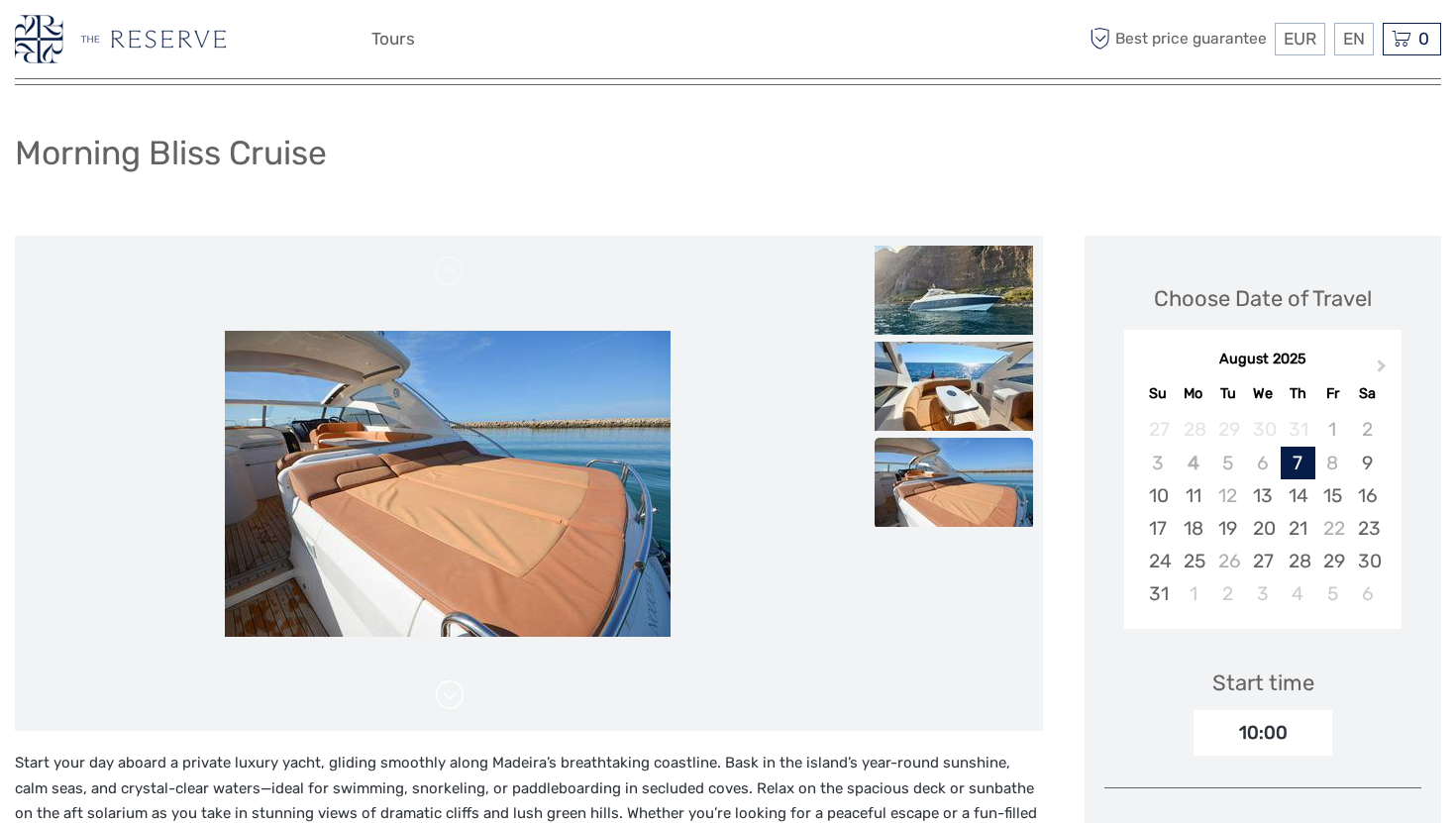 click at bounding box center (450, 695) 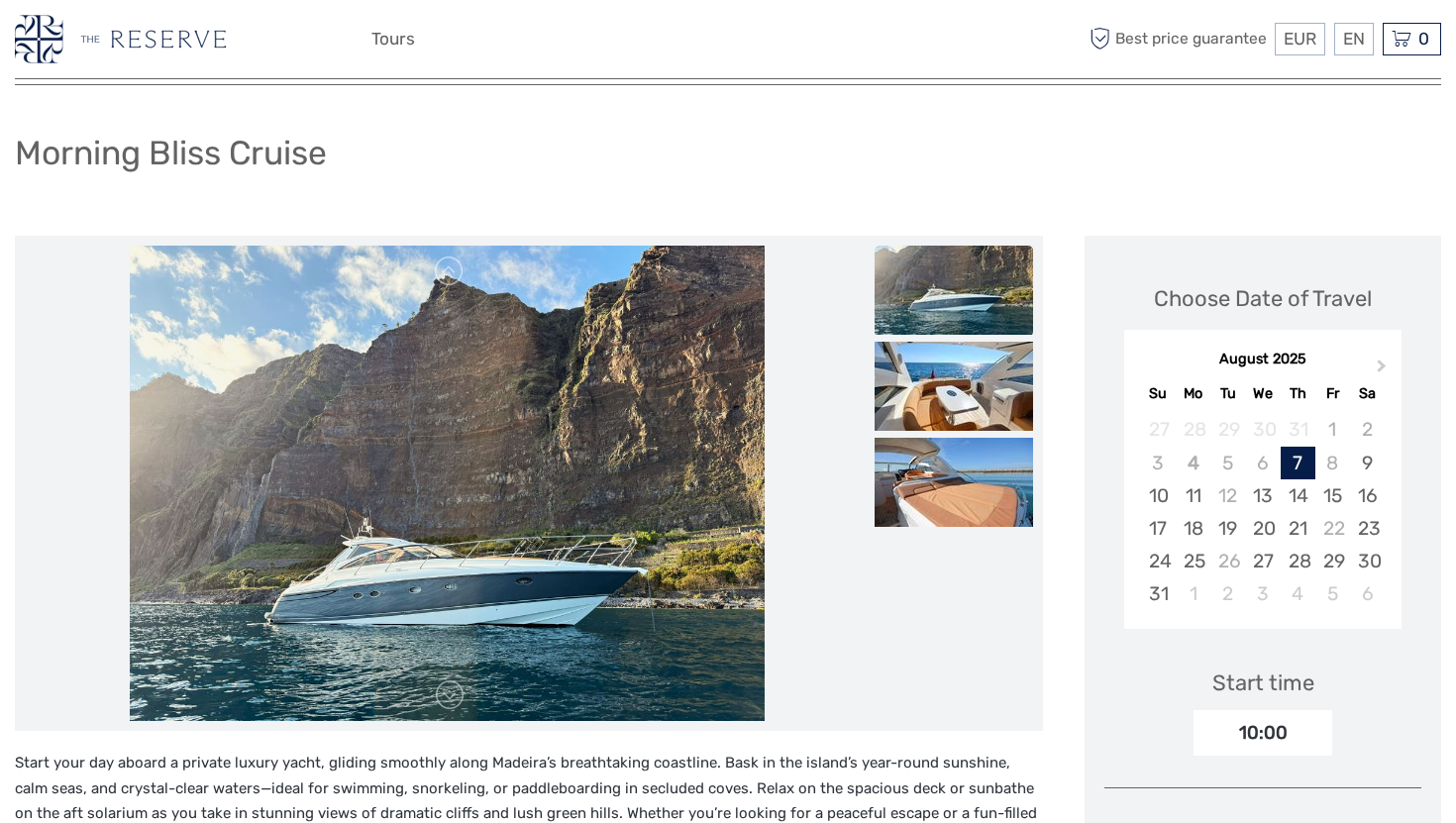 click at bounding box center [450, 695] 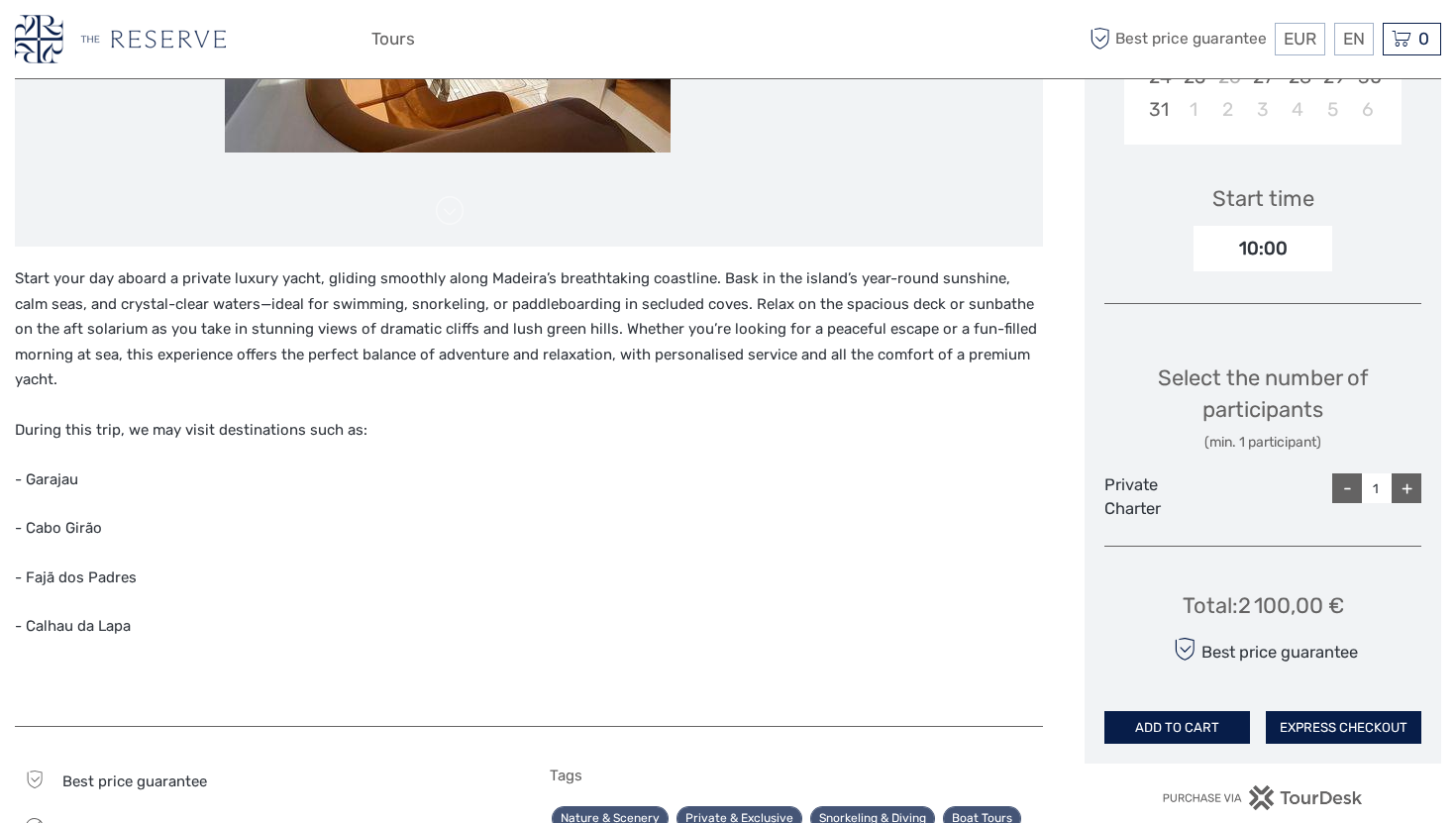 scroll, scrollTop: 595, scrollLeft: 0, axis: vertical 